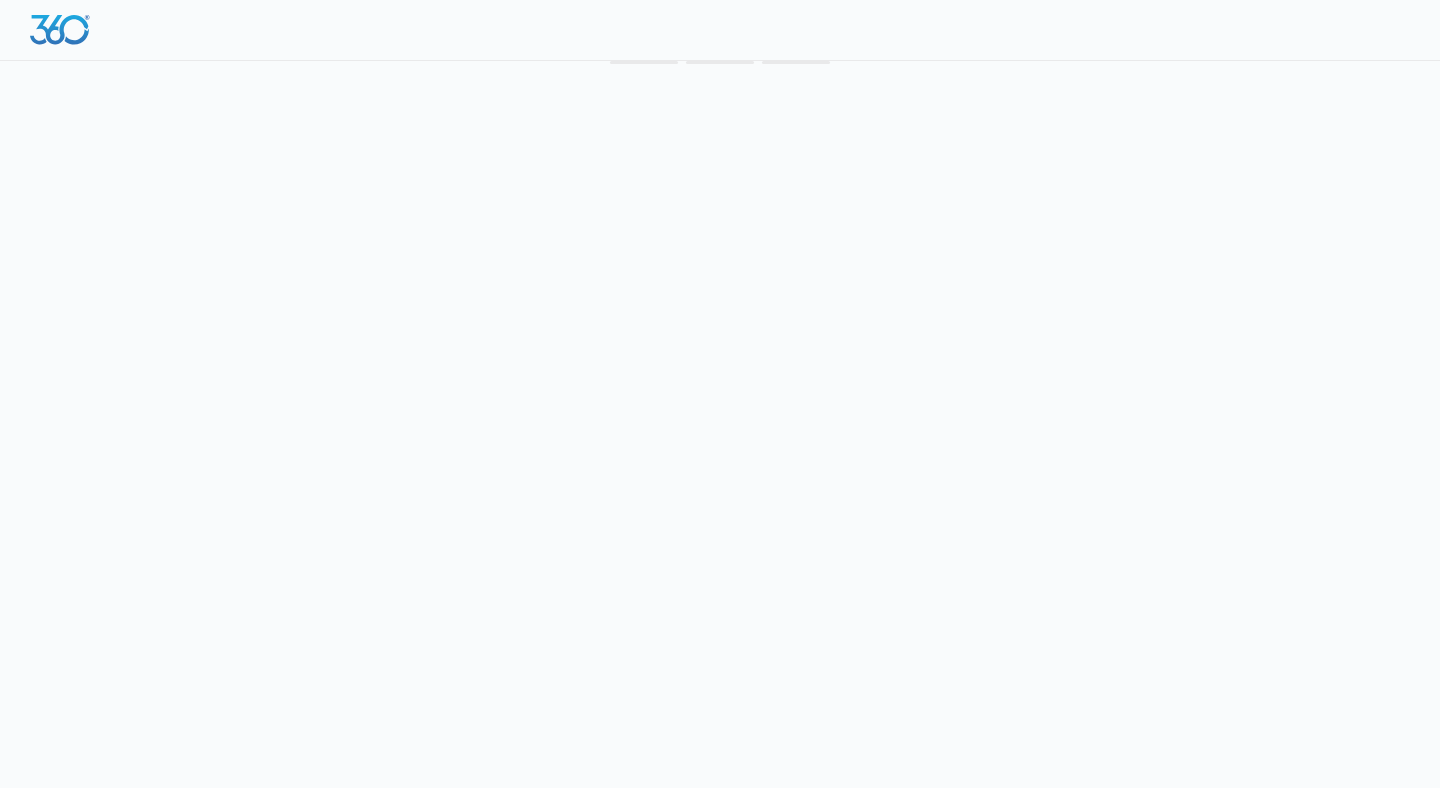 scroll, scrollTop: 0, scrollLeft: 0, axis: both 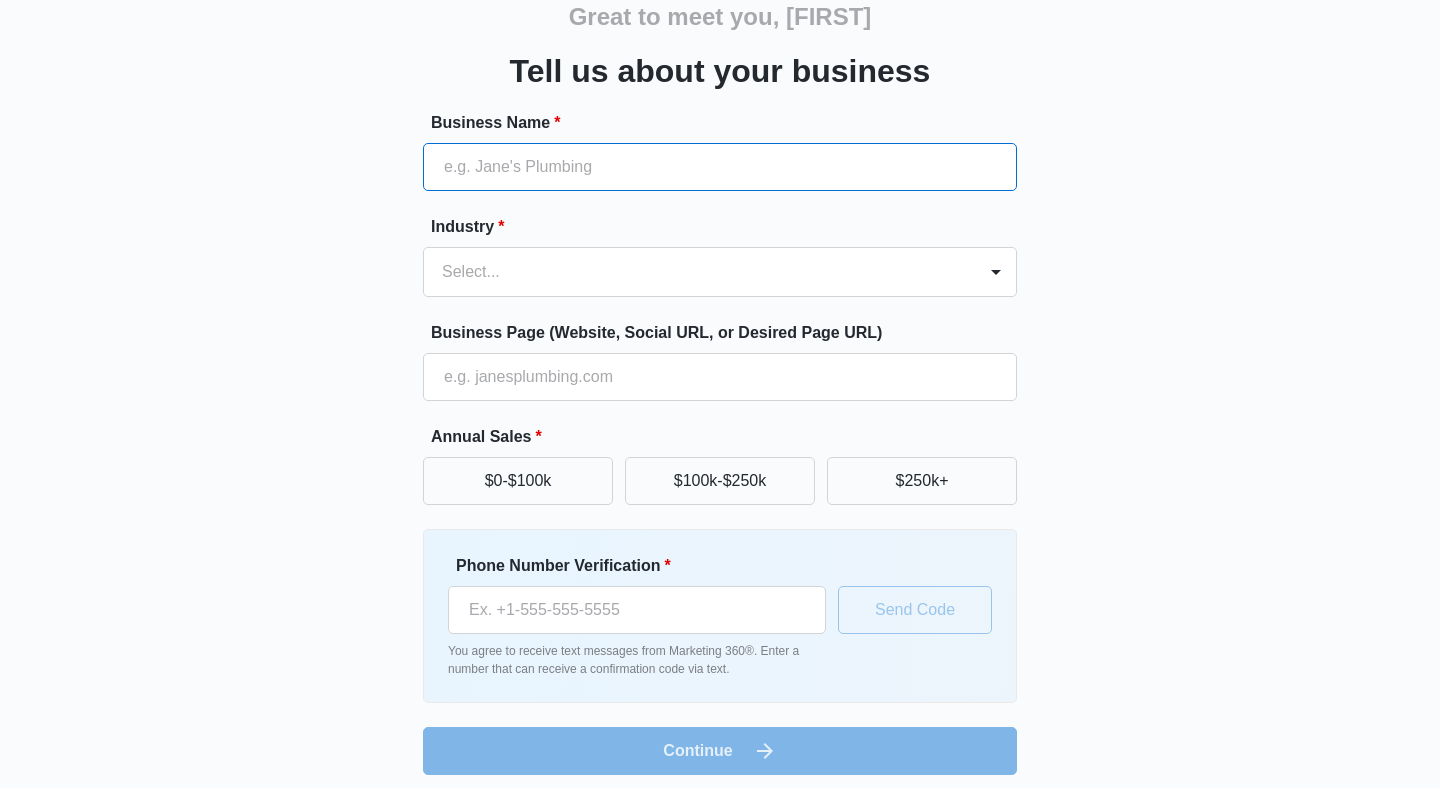 click on "Business Name *" at bounding box center (720, 167) 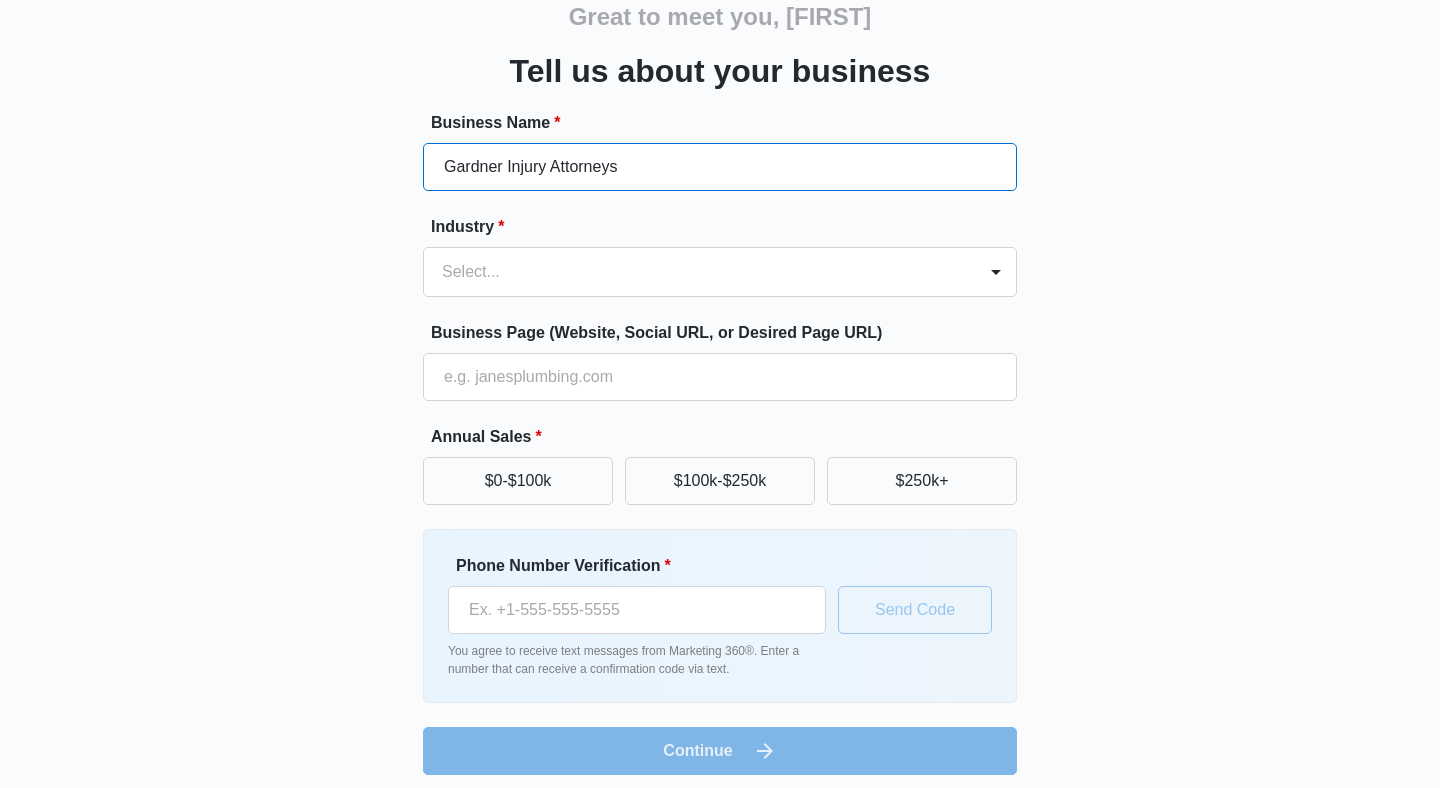 type on "Gardner Injury Attorneys" 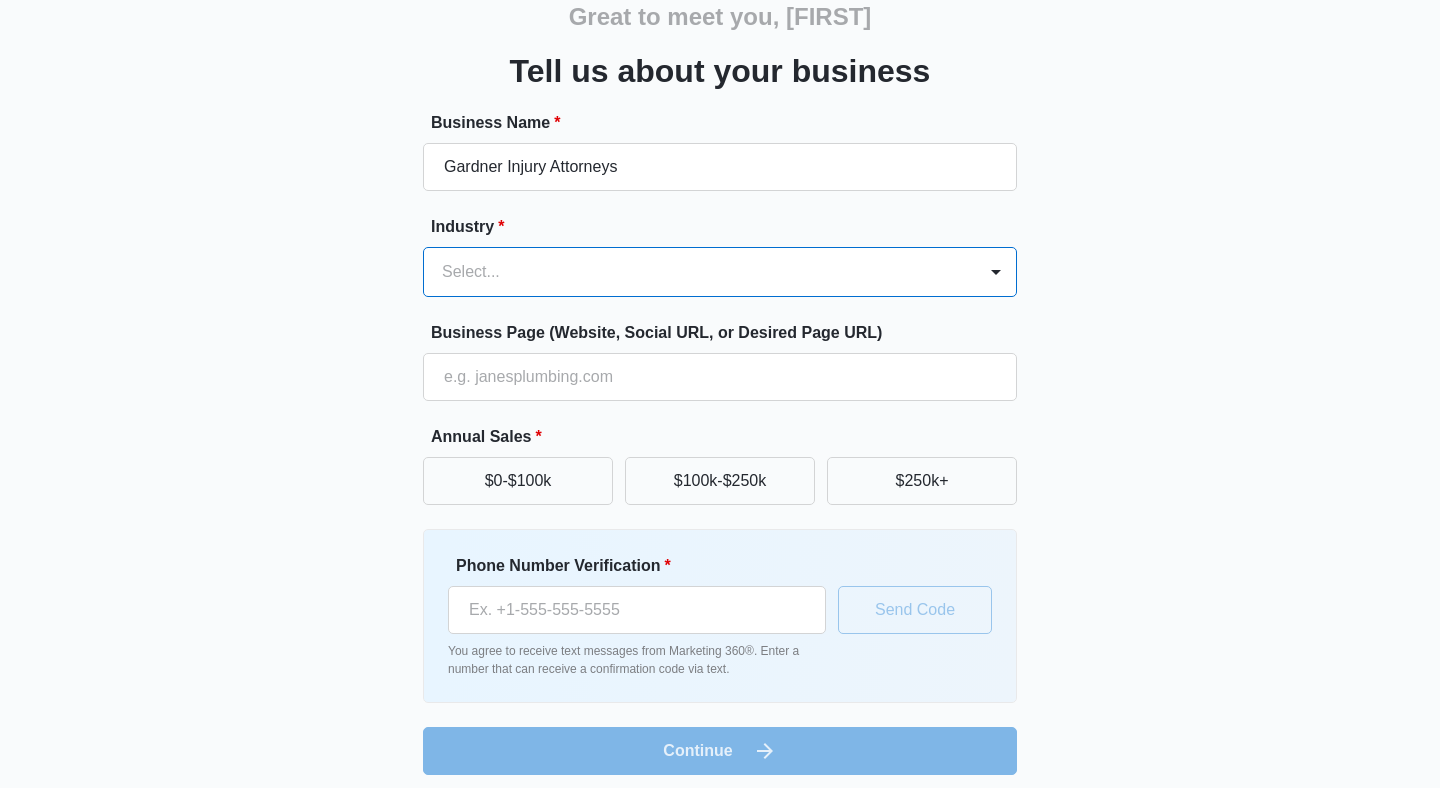 click at bounding box center [696, 272] 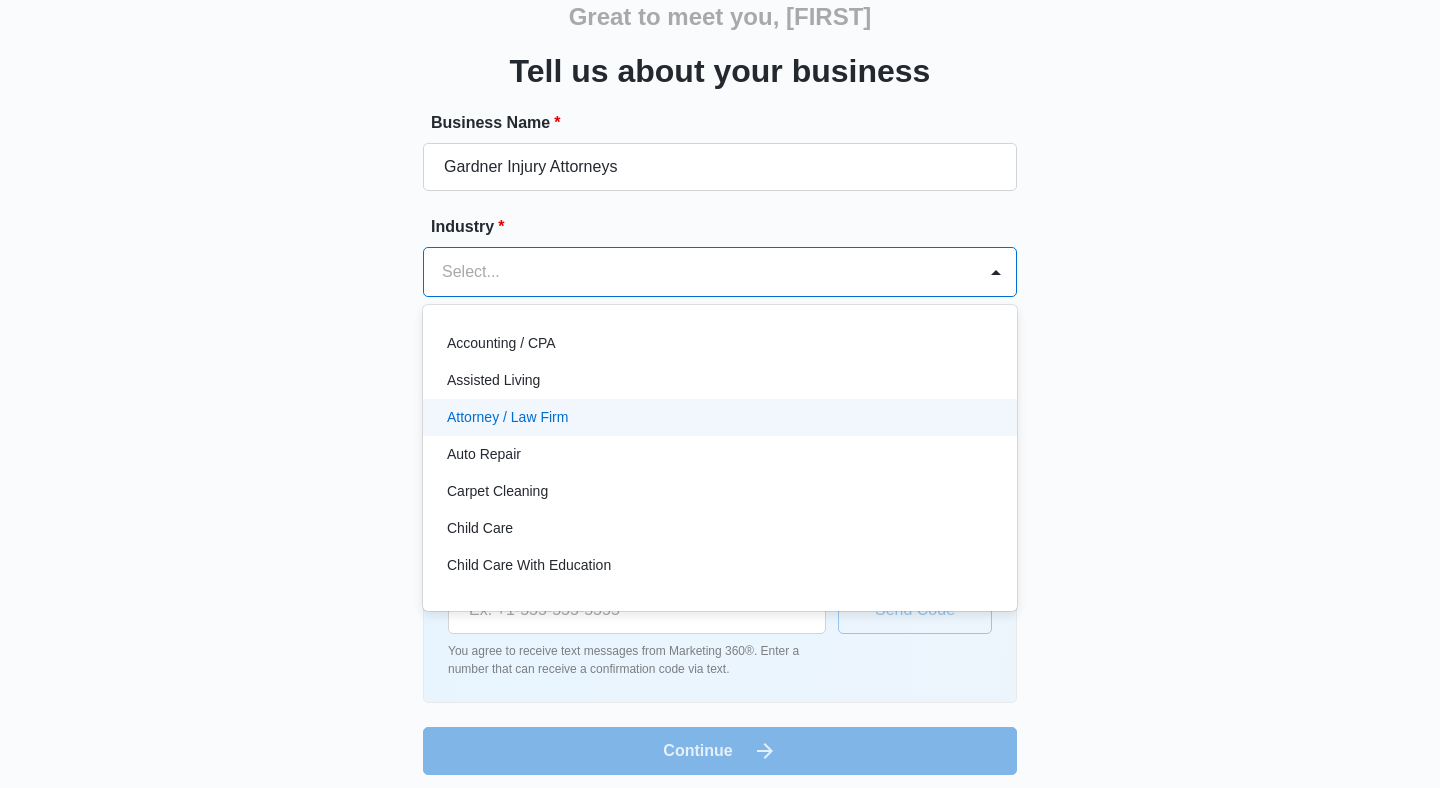 click on "Attorney / Law Firm" at bounding box center [507, 417] 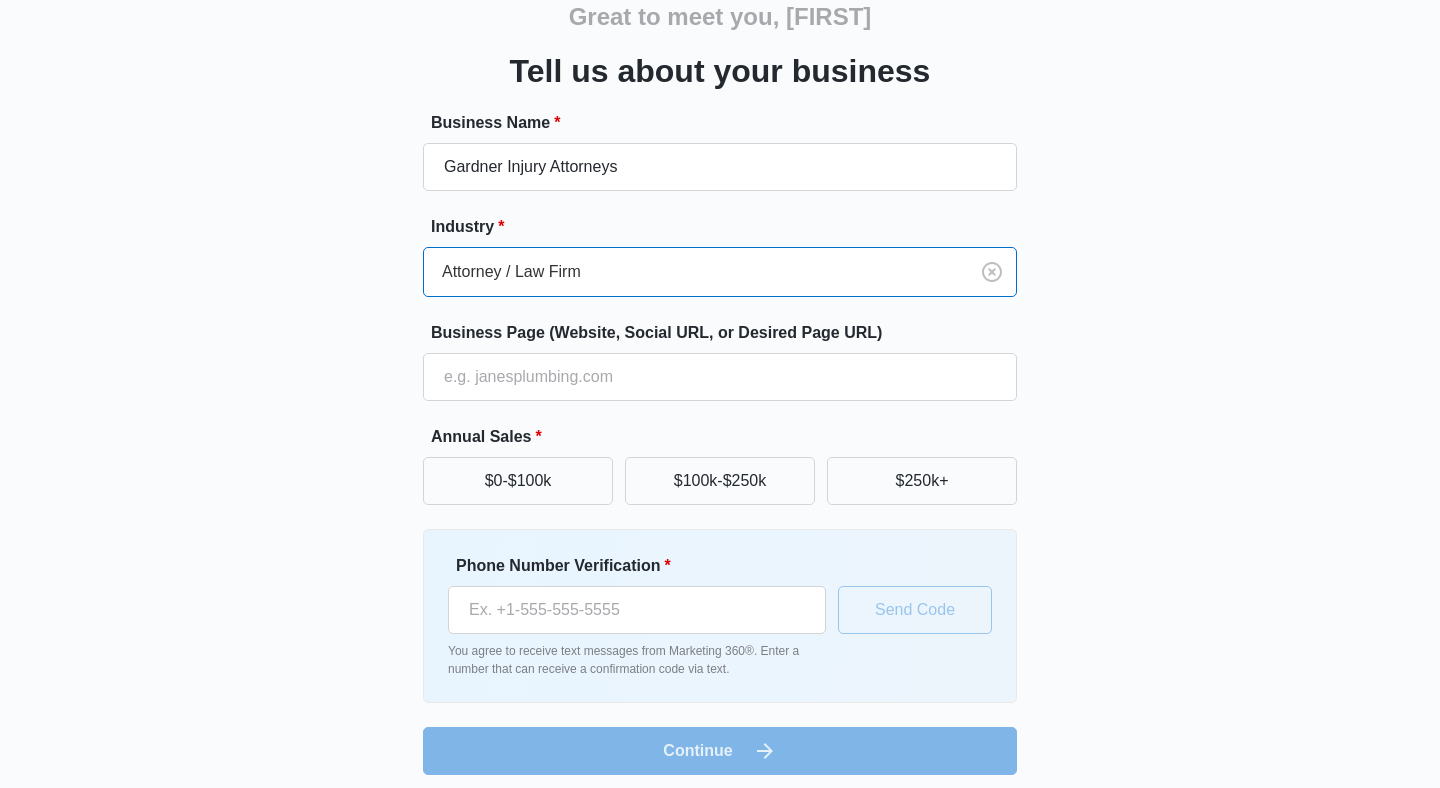 scroll, scrollTop: 108, scrollLeft: 0, axis: vertical 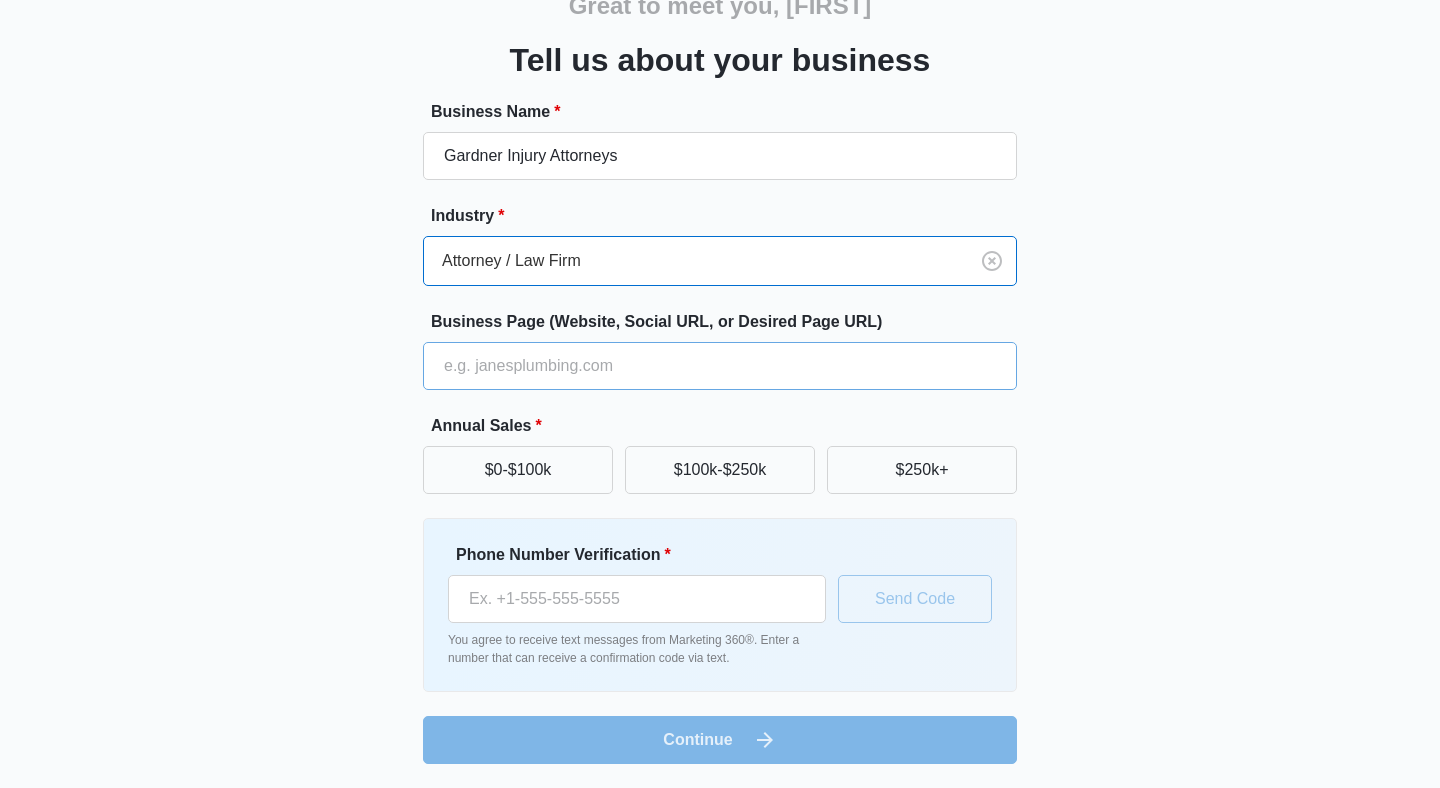 click on "Business Page (Website, Social URL, or Desired Page URL)" at bounding box center [720, 366] 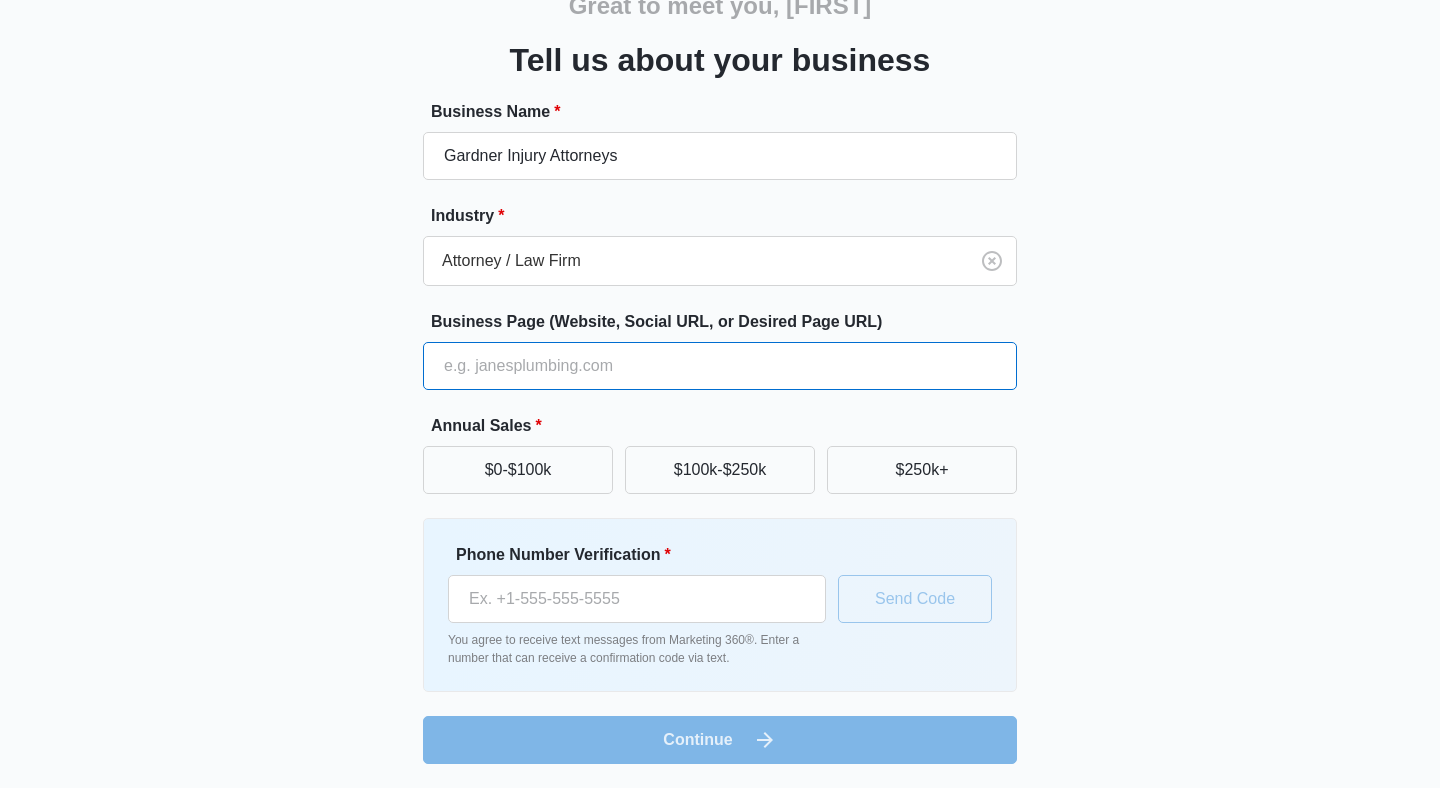 paste on "https://www.gardnertrialattorneys.com/" 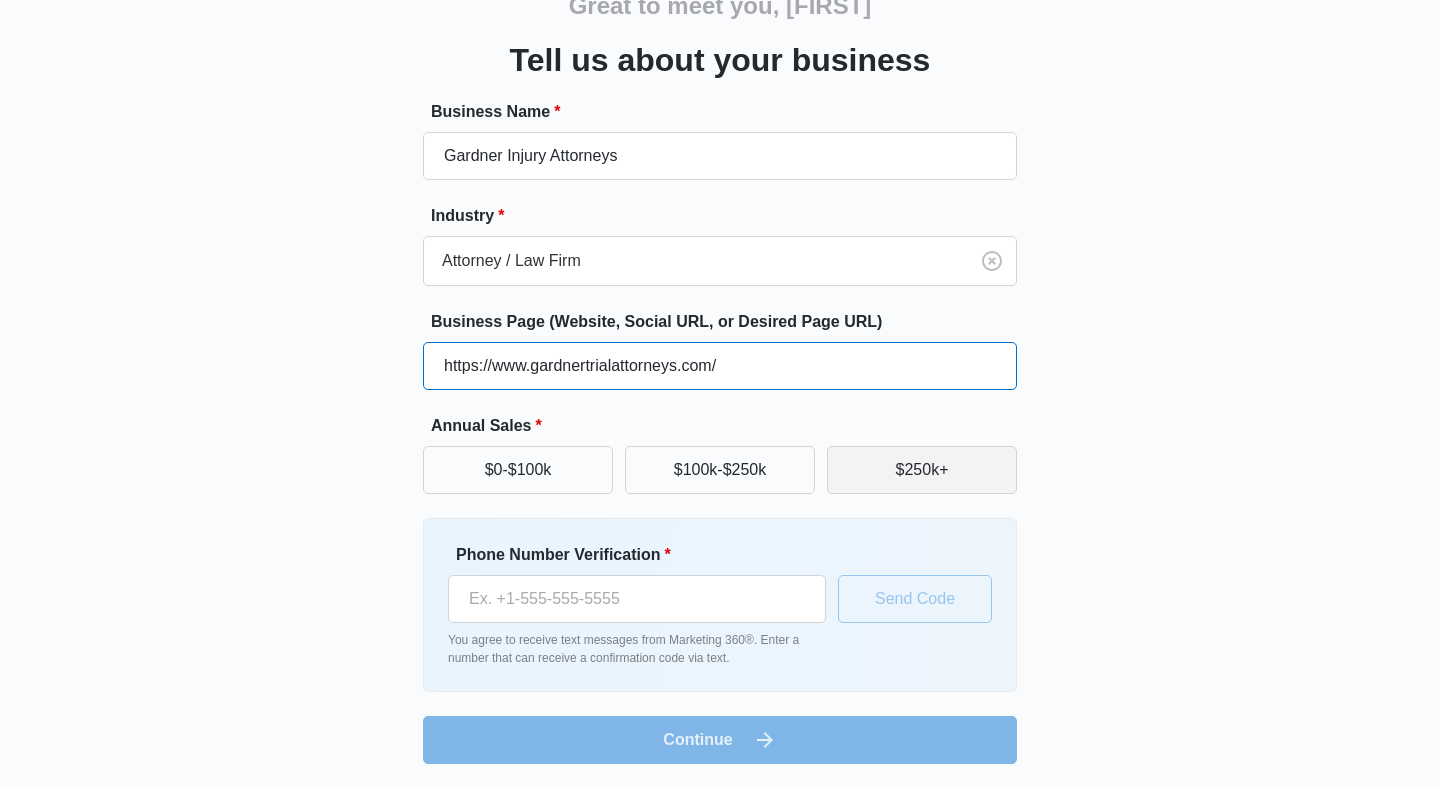 type on "https://www.gardnertrialattorneys.com/" 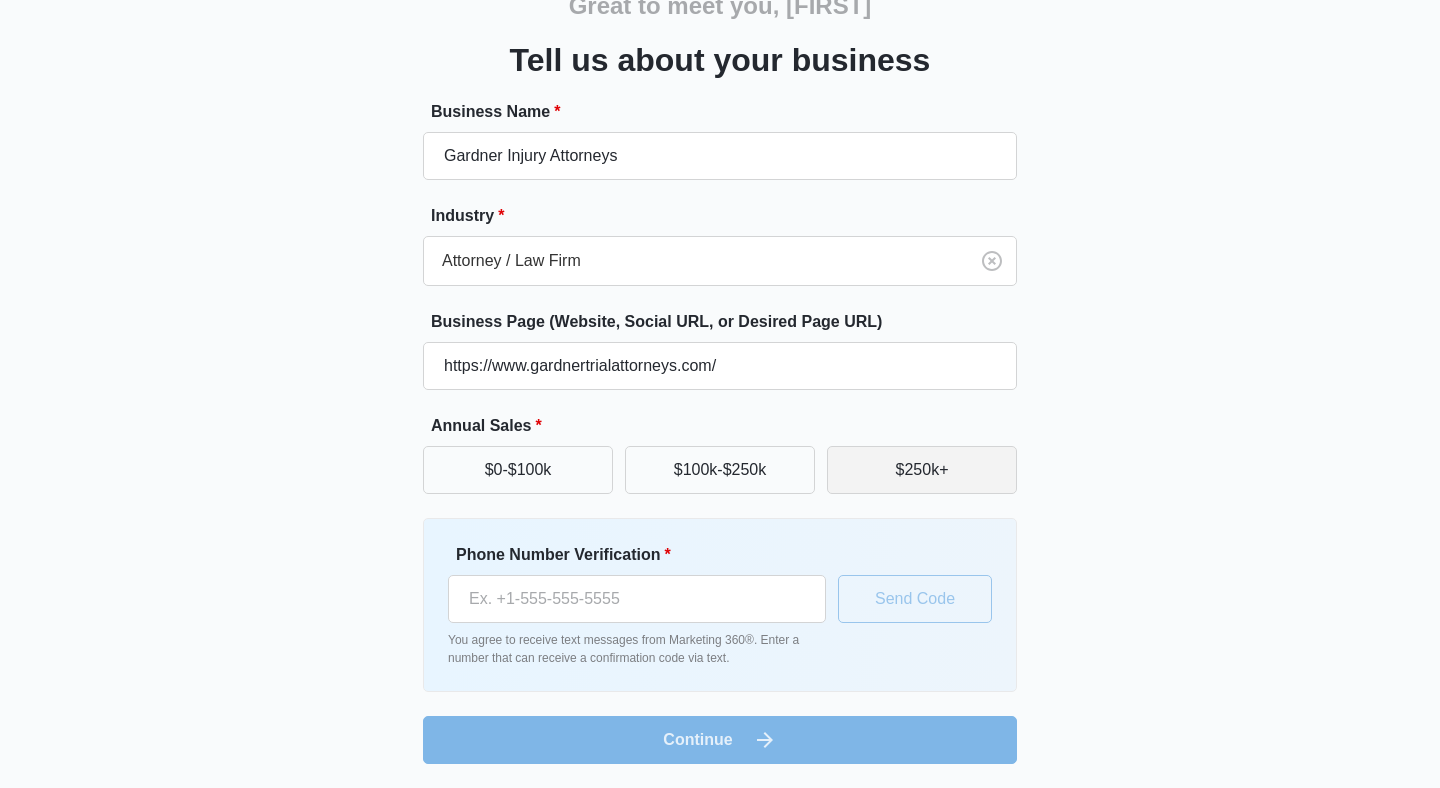 click on "$250k+" at bounding box center [922, 470] 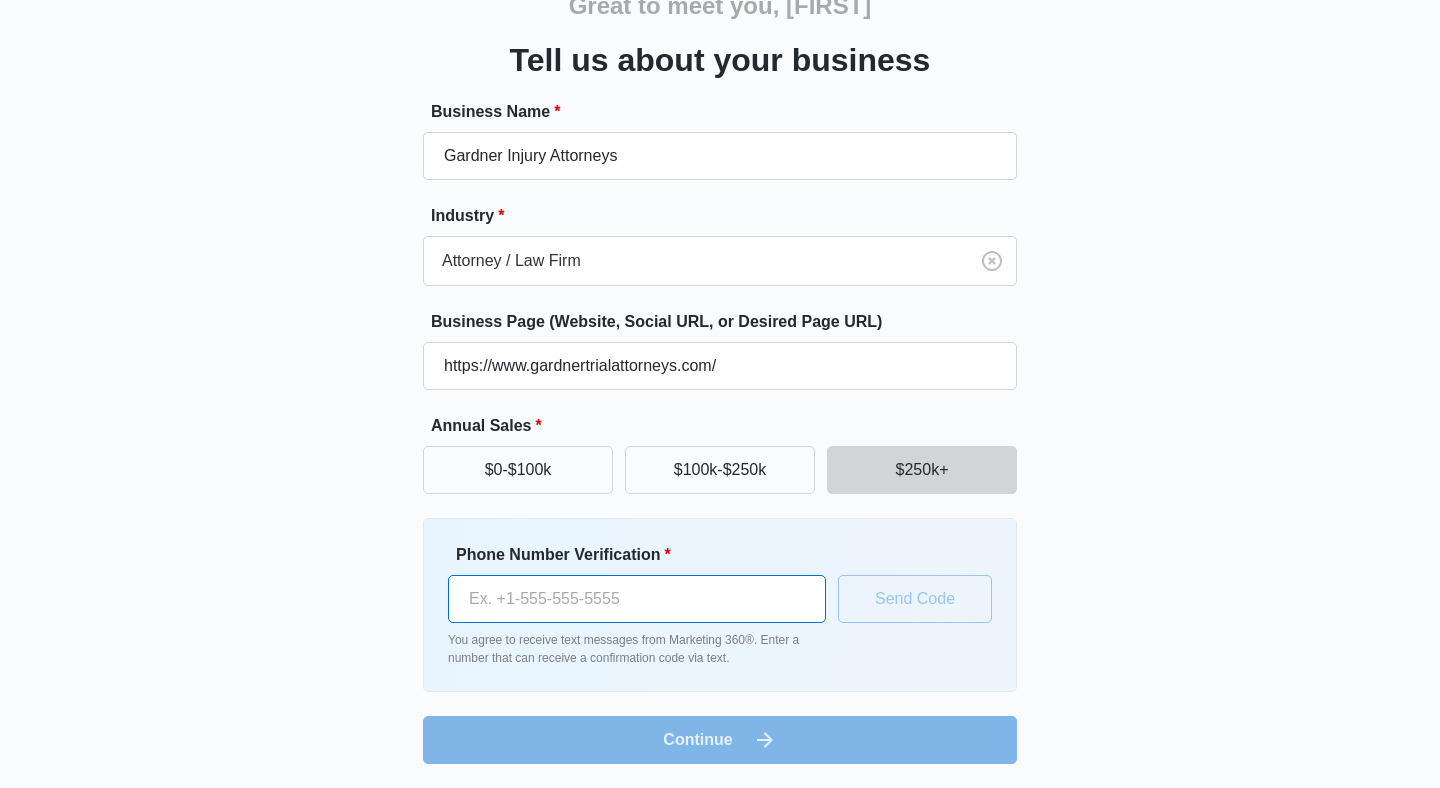 click on "Phone Number Verification *" at bounding box center (637, 599) 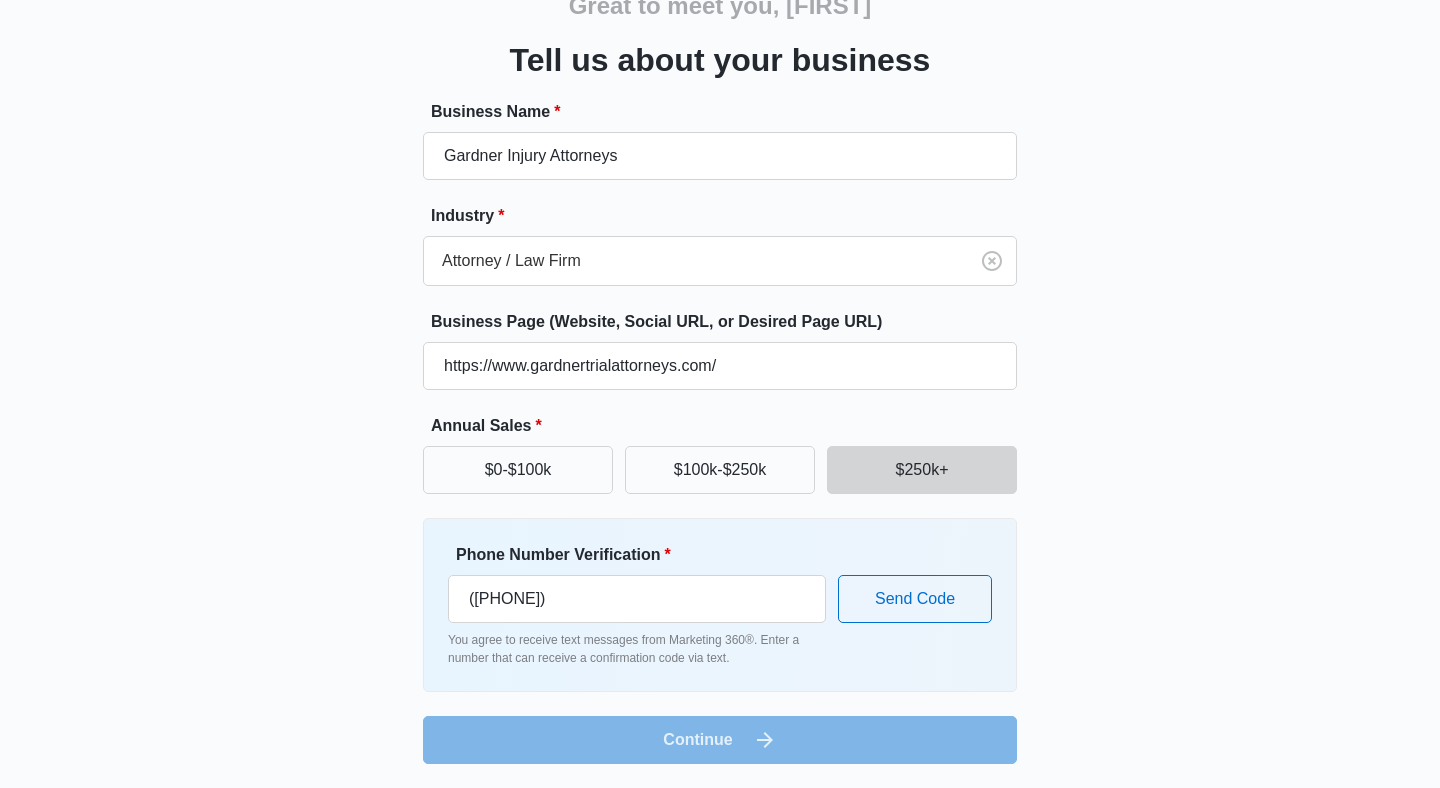 click on "Business Name * Gardner Injury Attorneys Industry * Attorney / Law Firm Business Page (Website, Social URL, or Desired Page URL) https://www.gardnertrialattorneys.com/ Annual Sales * $0-$100k $100k-$250k $250k+ Phone Number Verification * (770) 693-8202 You agree to receive text messages from Marketing 360®. Enter a number that can receive a confirmation code via text. Send Code Continue" at bounding box center [720, 432] 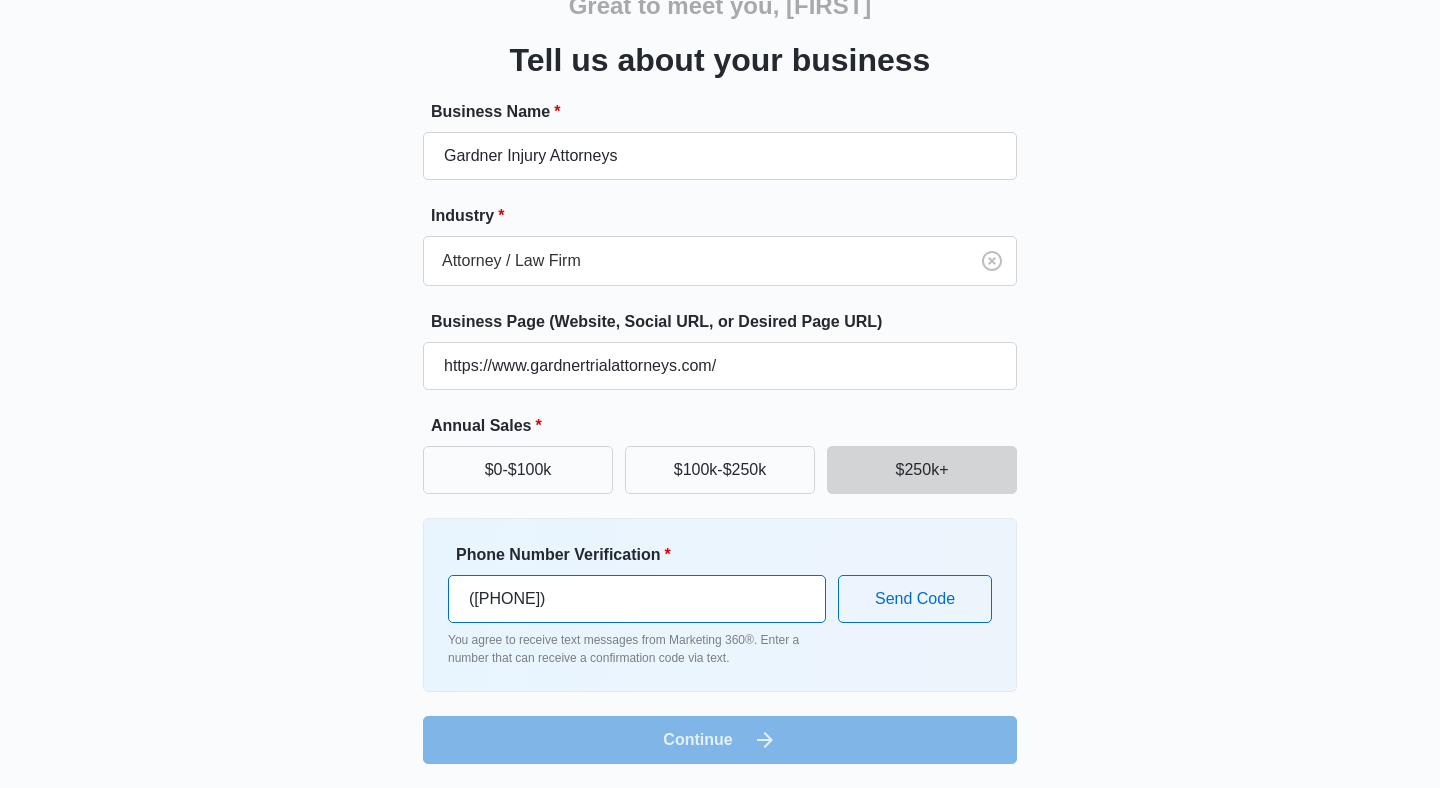 click on "([PHONE]) [PHONE]" at bounding box center (637, 599) 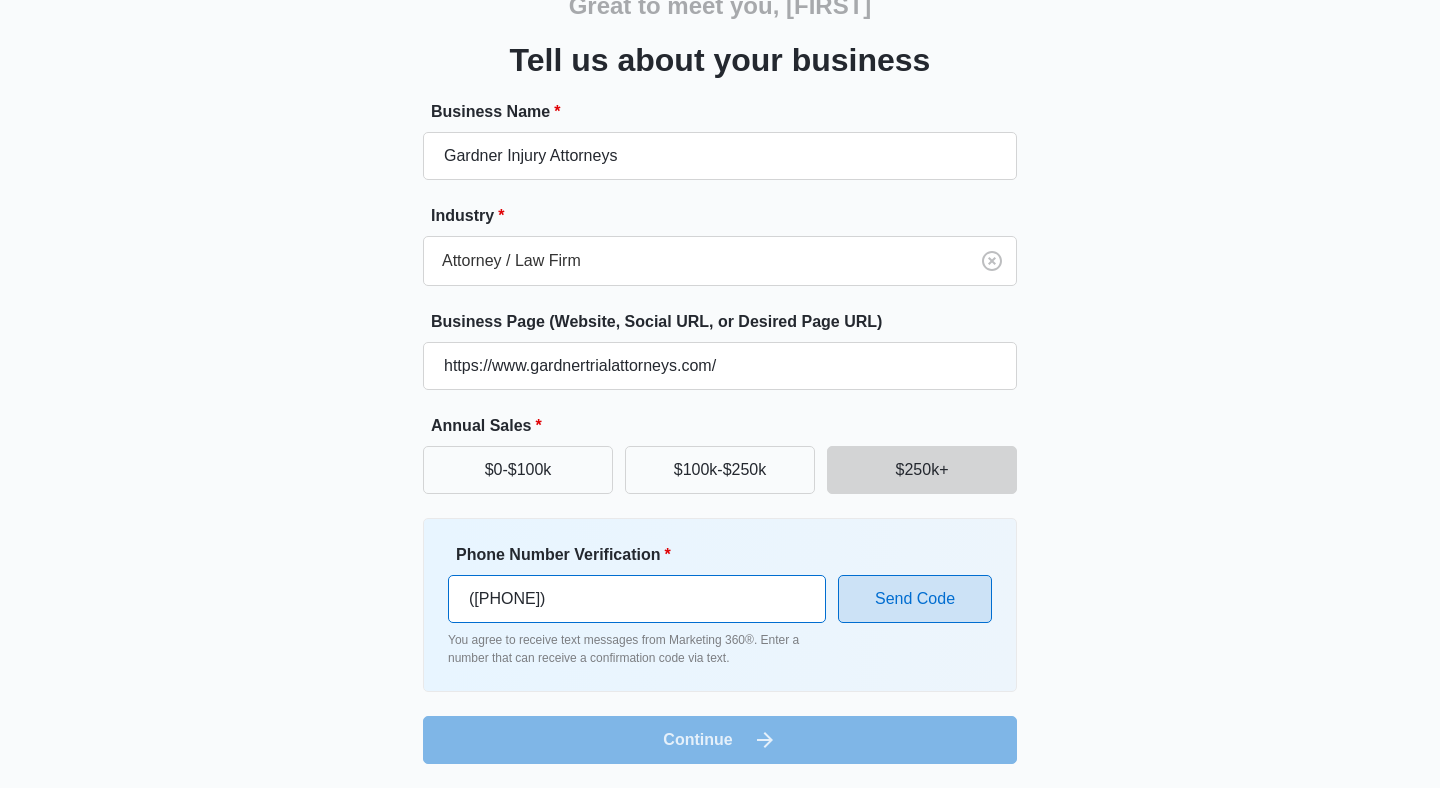 type on "(702) 280-1321" 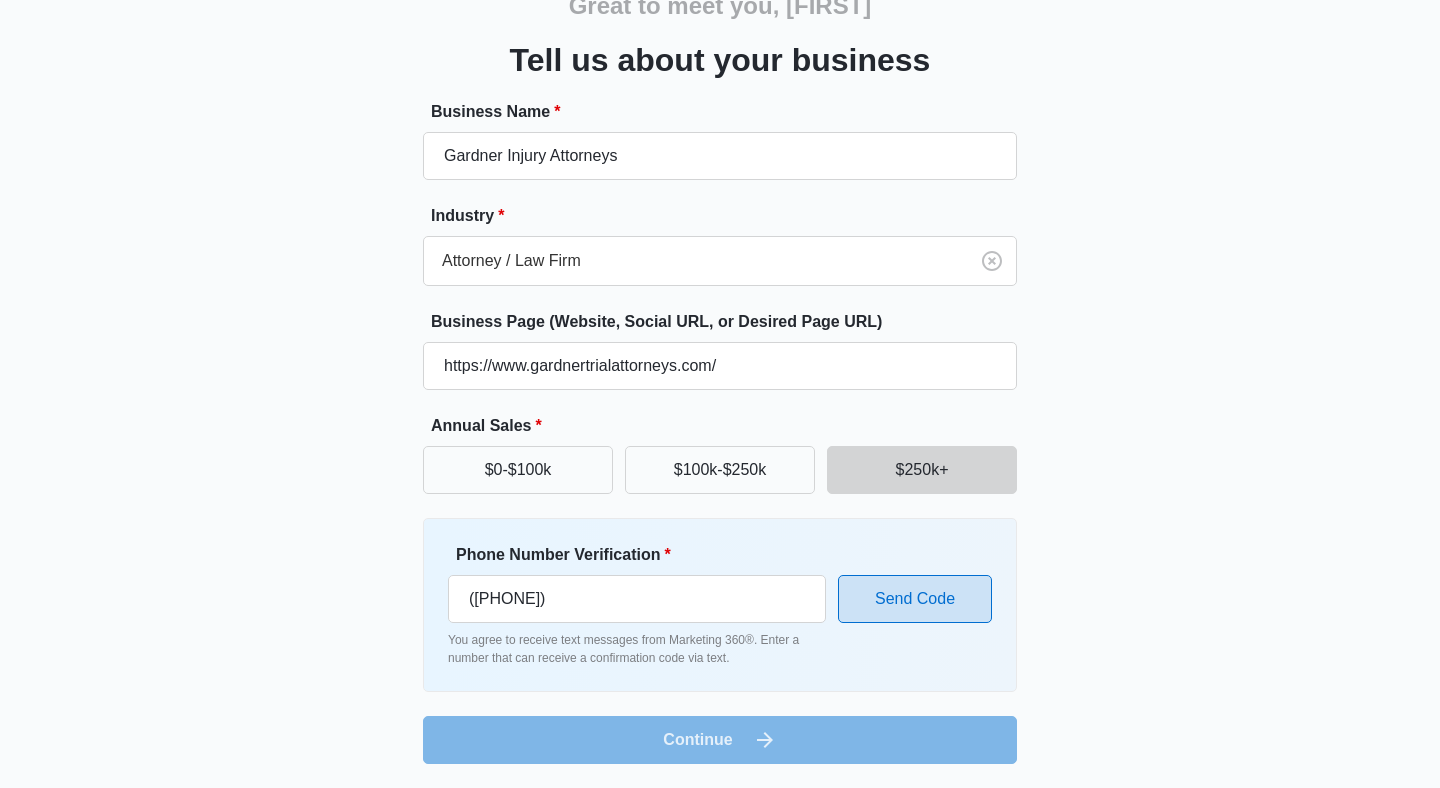 click on "Send Code" at bounding box center (915, 599) 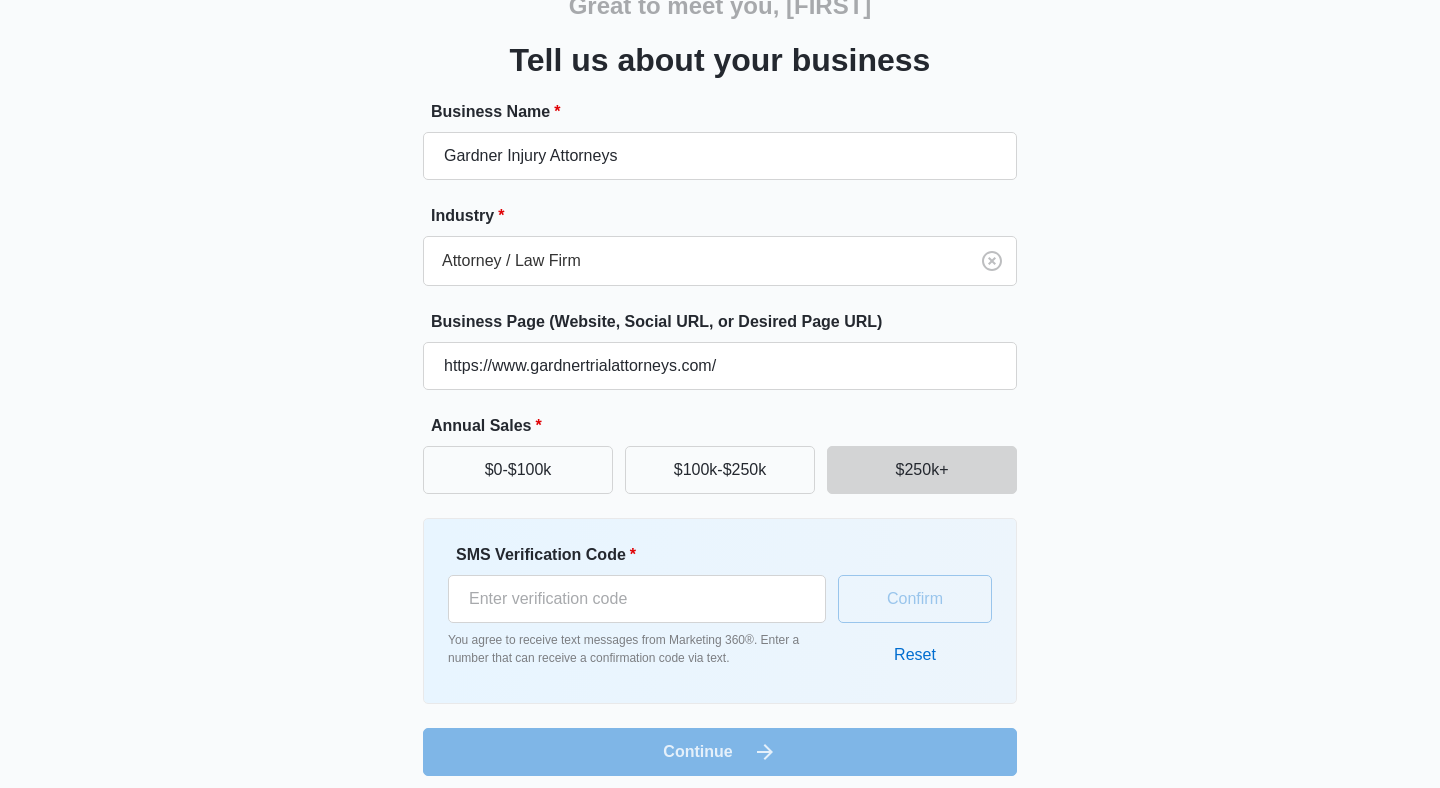 click on "Confirm Reset" at bounding box center [915, 611] 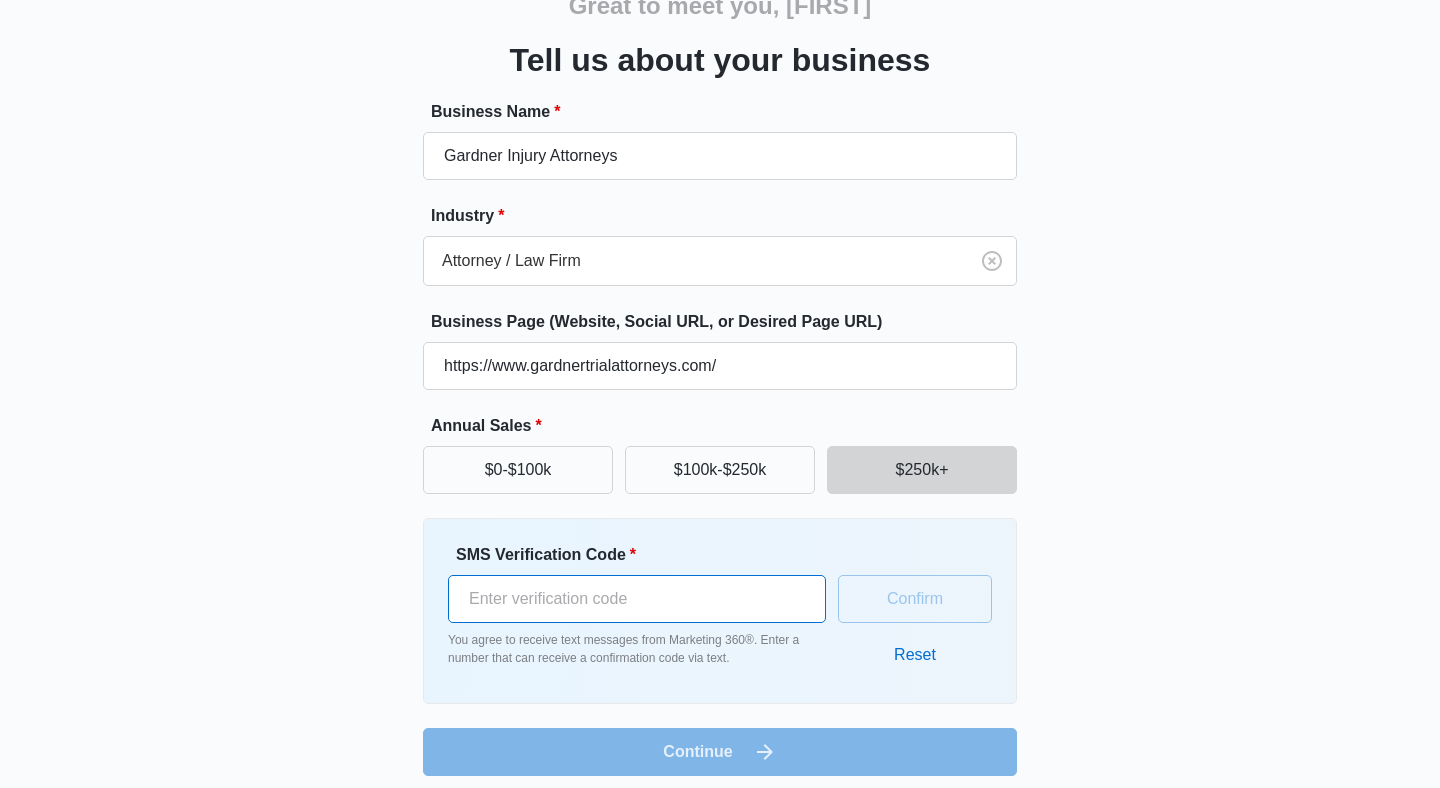 click on "SMS Verification Code *" at bounding box center (637, 599) 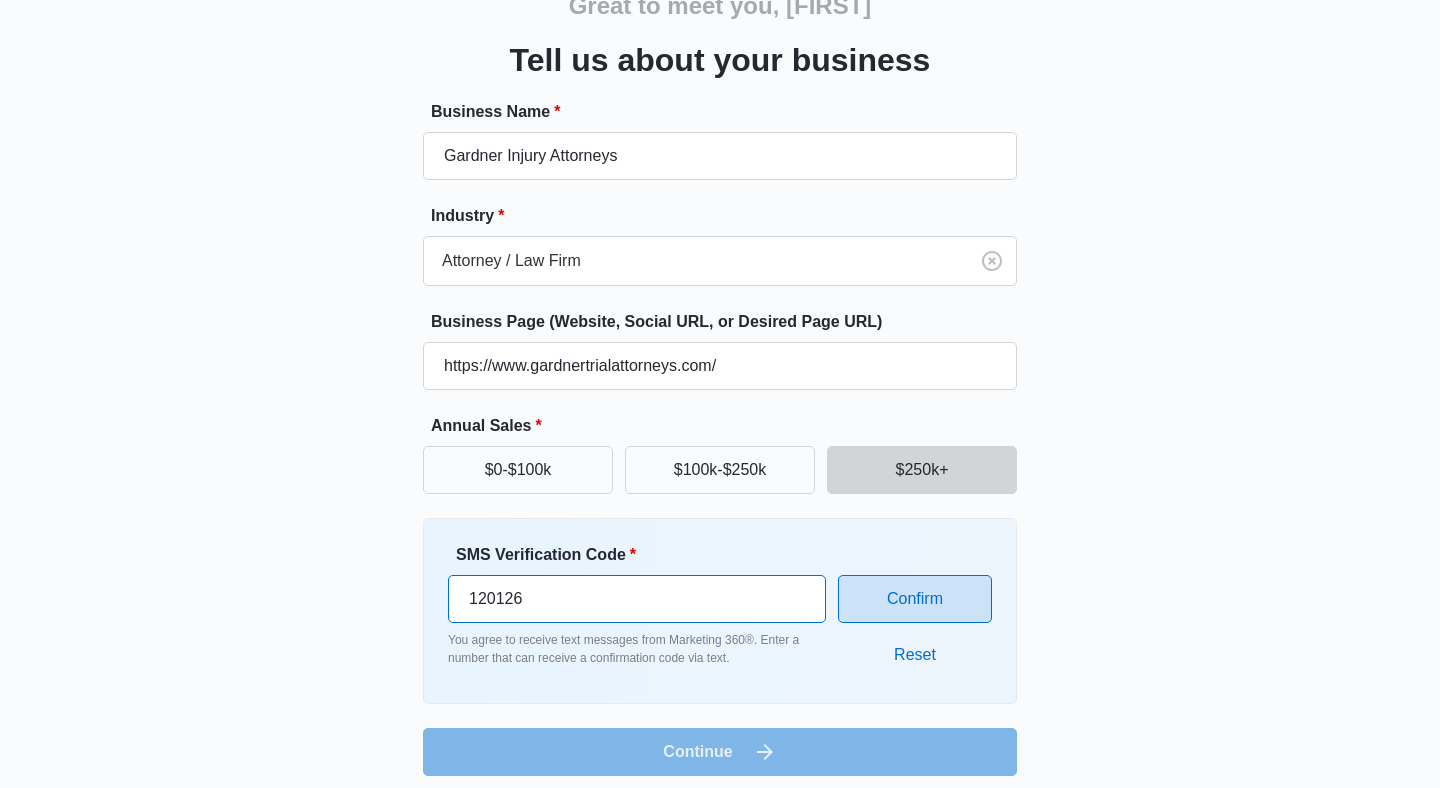 type on "120126" 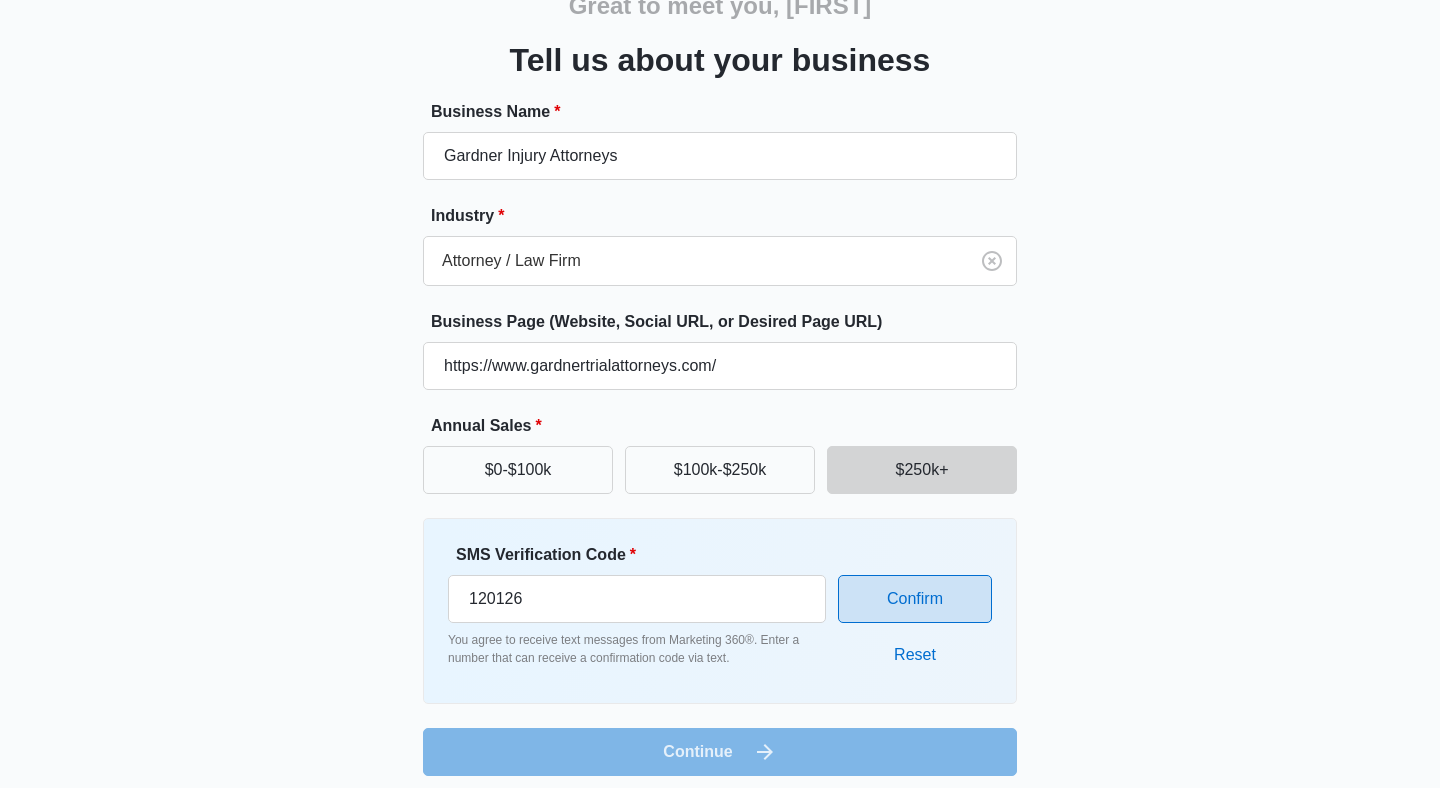 click on "Confirm" at bounding box center (915, 599) 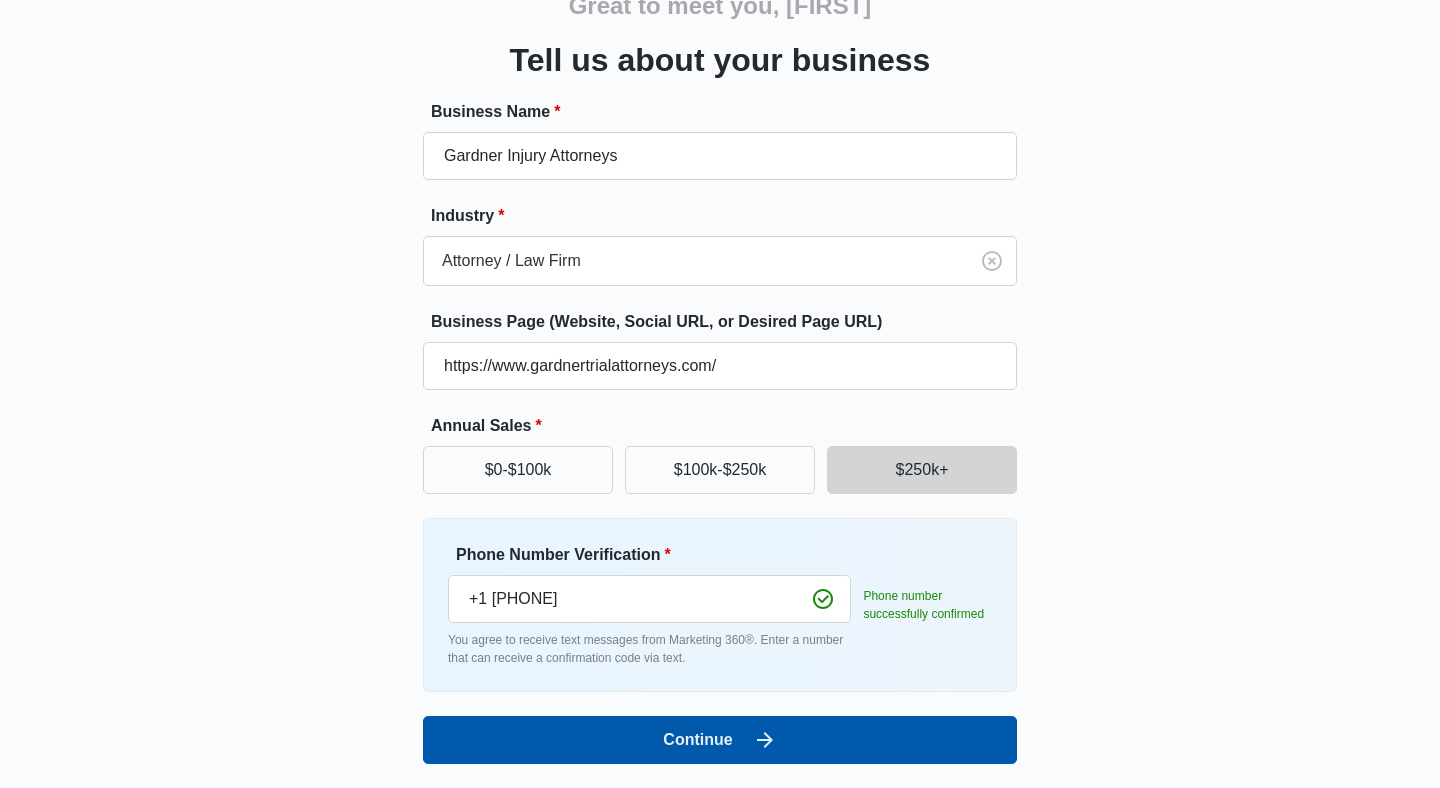 click on "Continue" at bounding box center [720, 740] 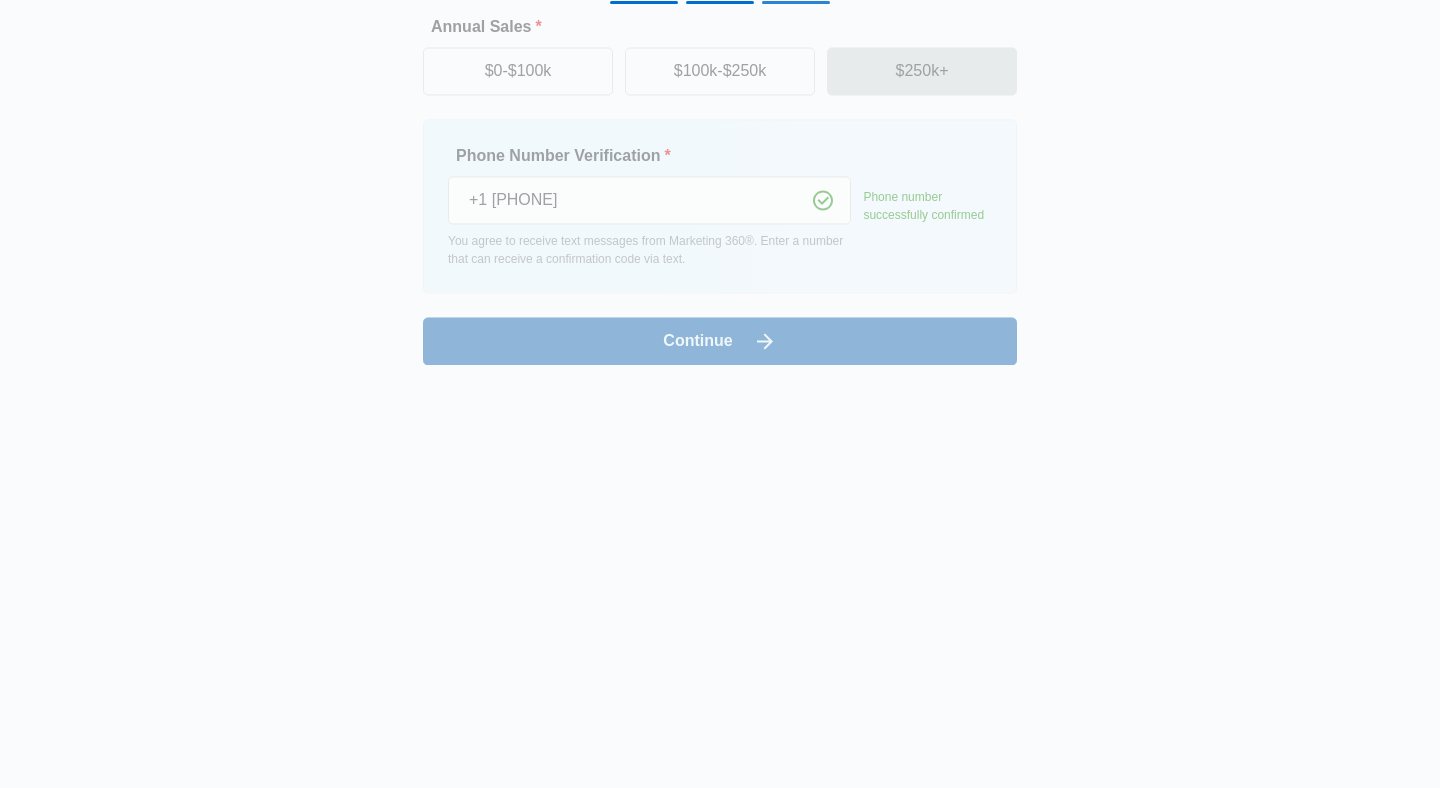 scroll, scrollTop: 0, scrollLeft: 0, axis: both 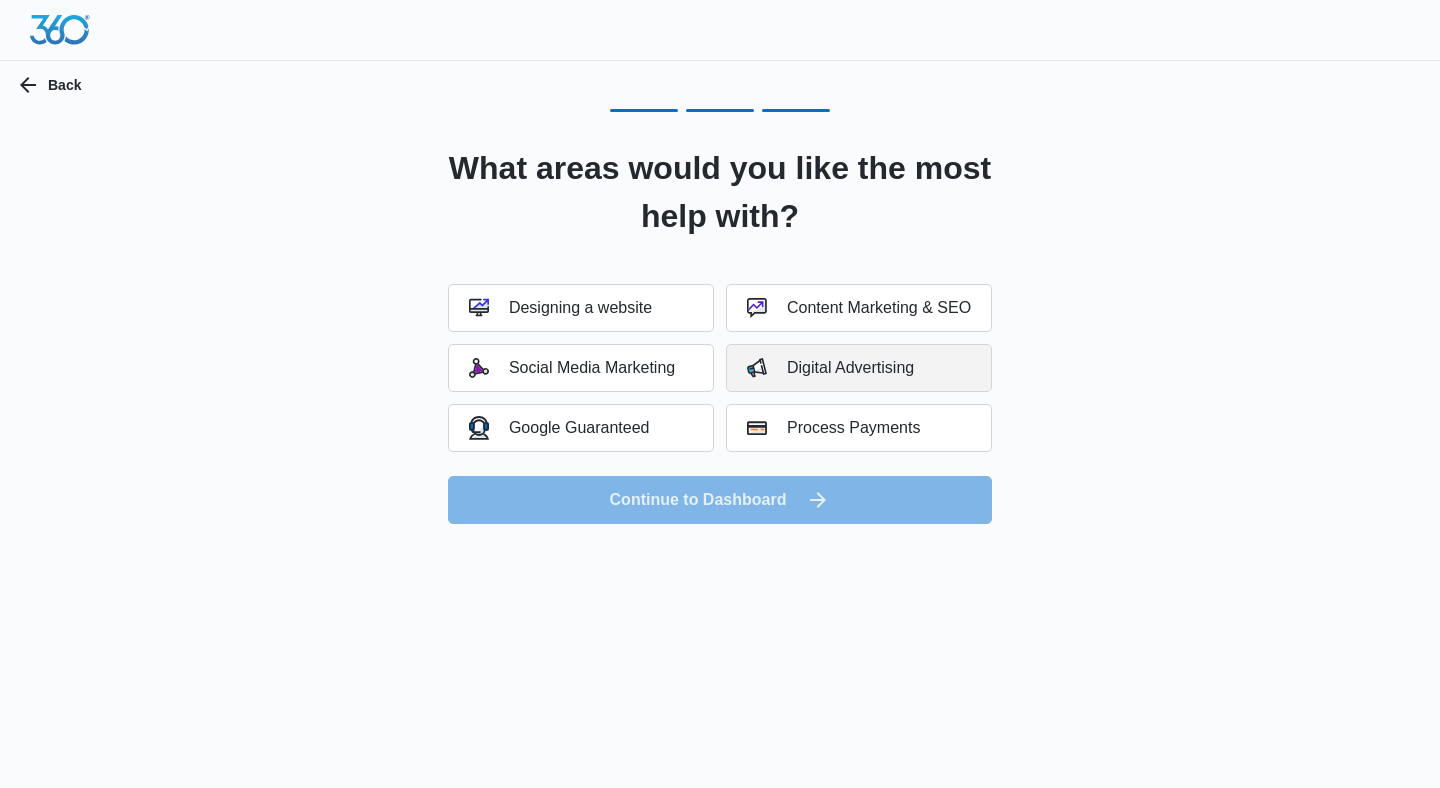 click on "Digital Advertising" at bounding box center [859, 368] 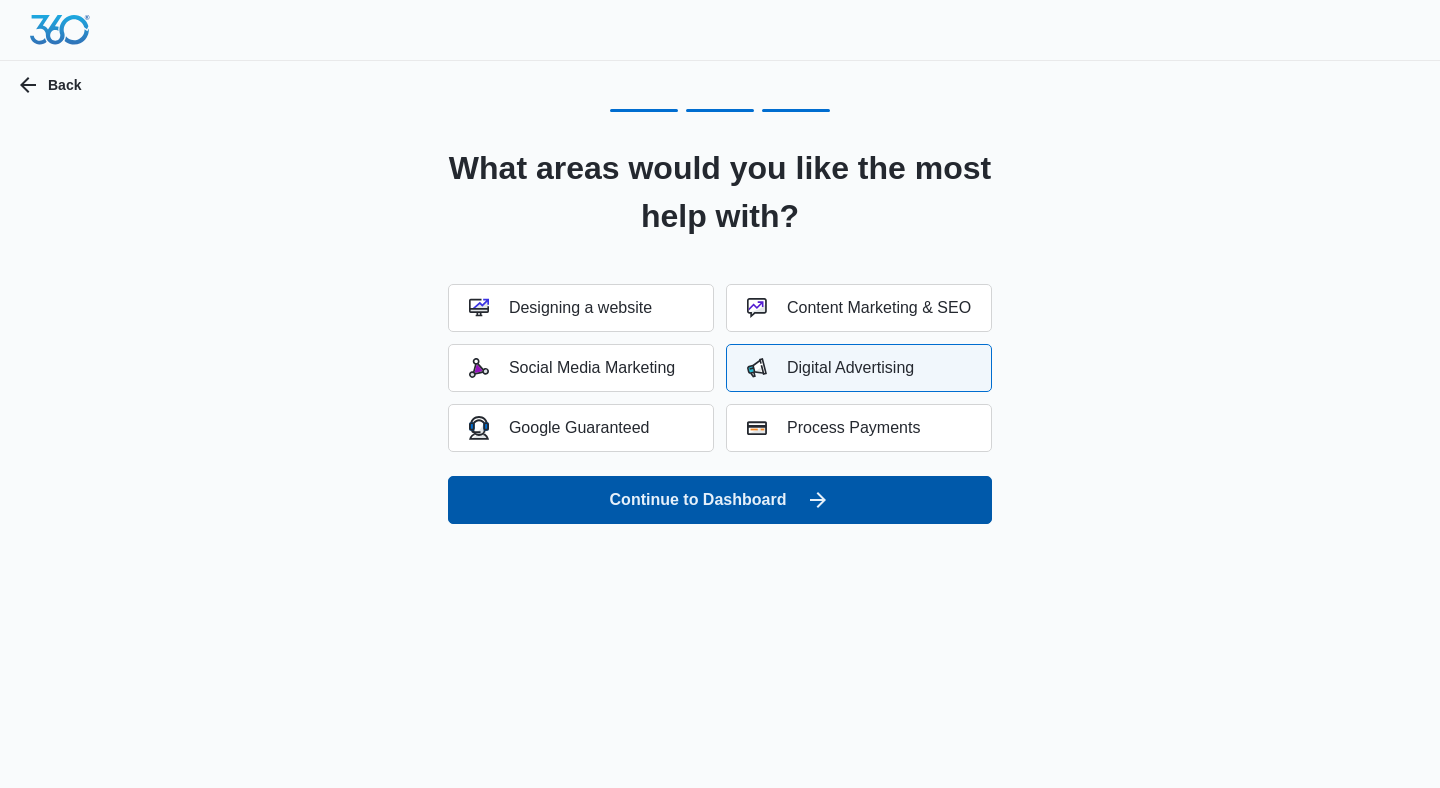 click on "Continue to Dashboard" at bounding box center (720, 500) 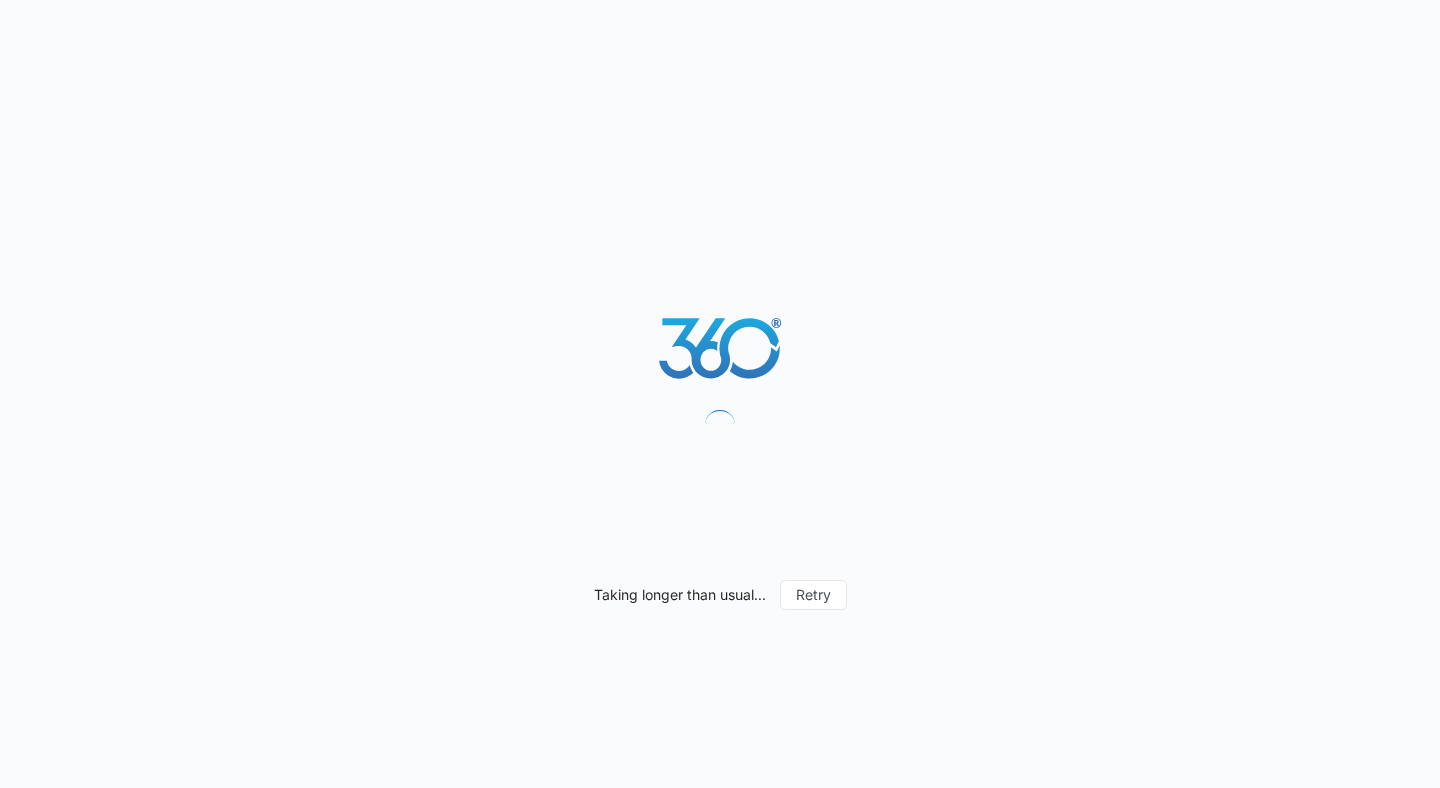 scroll, scrollTop: 0, scrollLeft: 0, axis: both 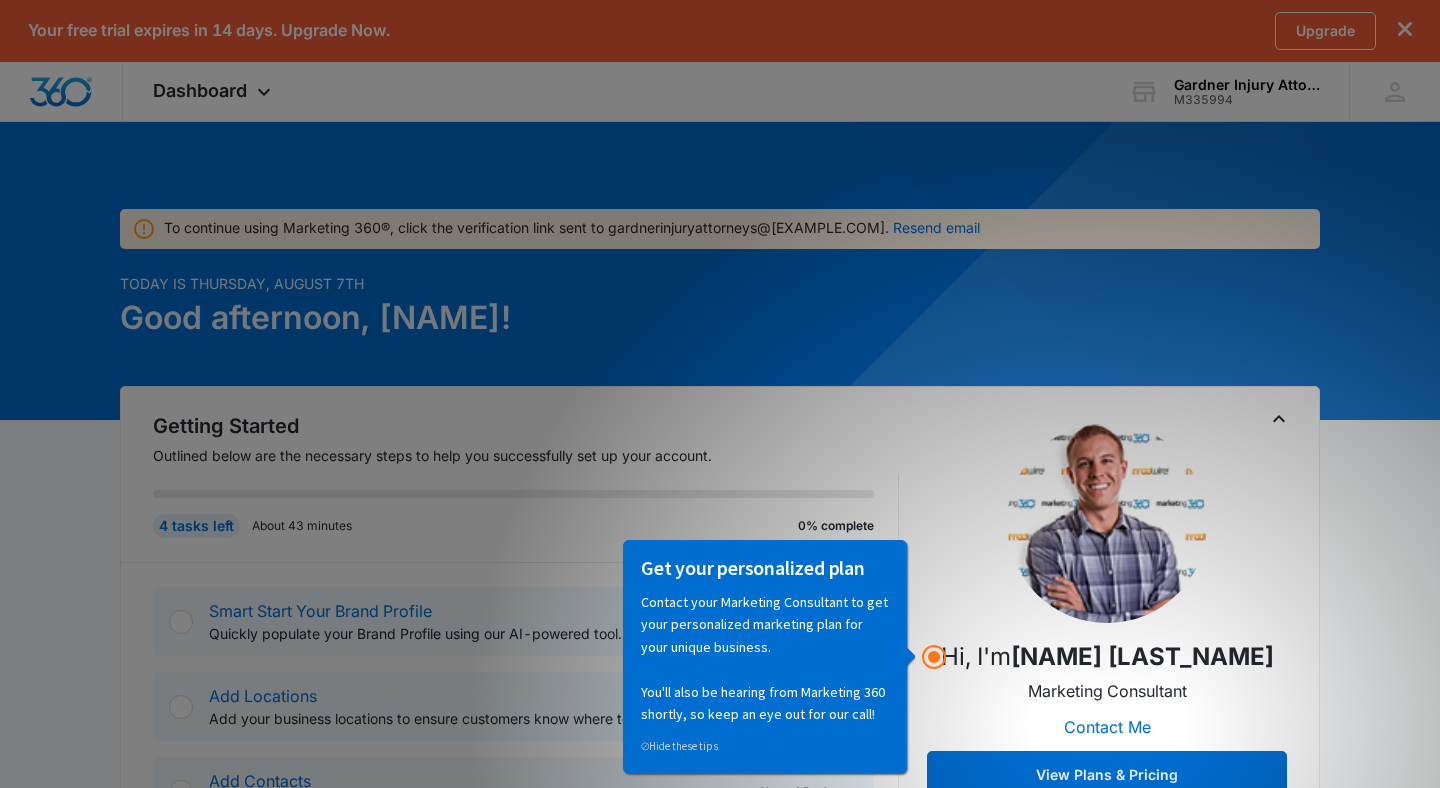 click on "Getting Started Outlined below are the necessary steps to help you successfully set up your account. 4 tasks left About 43 minutes 0% complete" at bounding box center [510, 487] 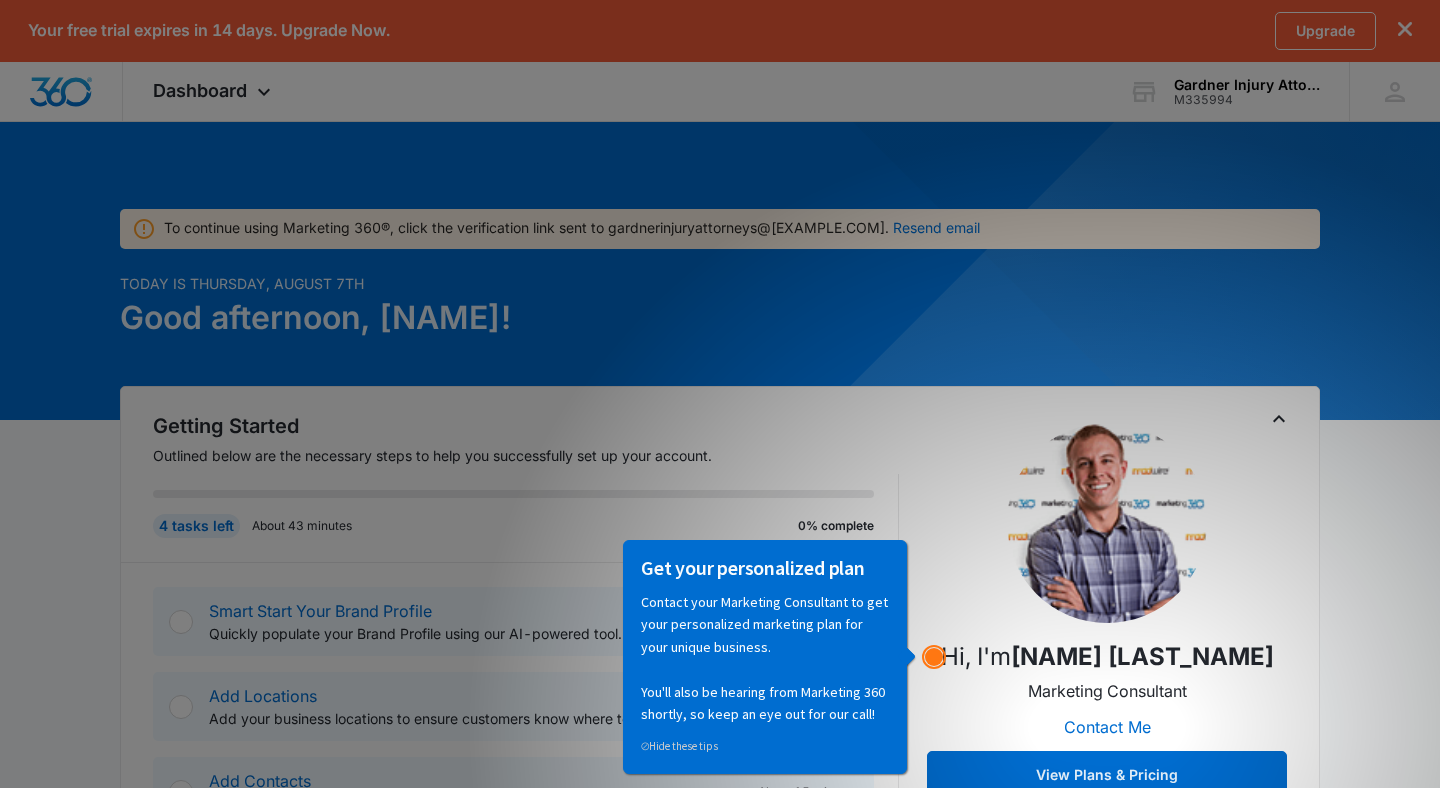 click 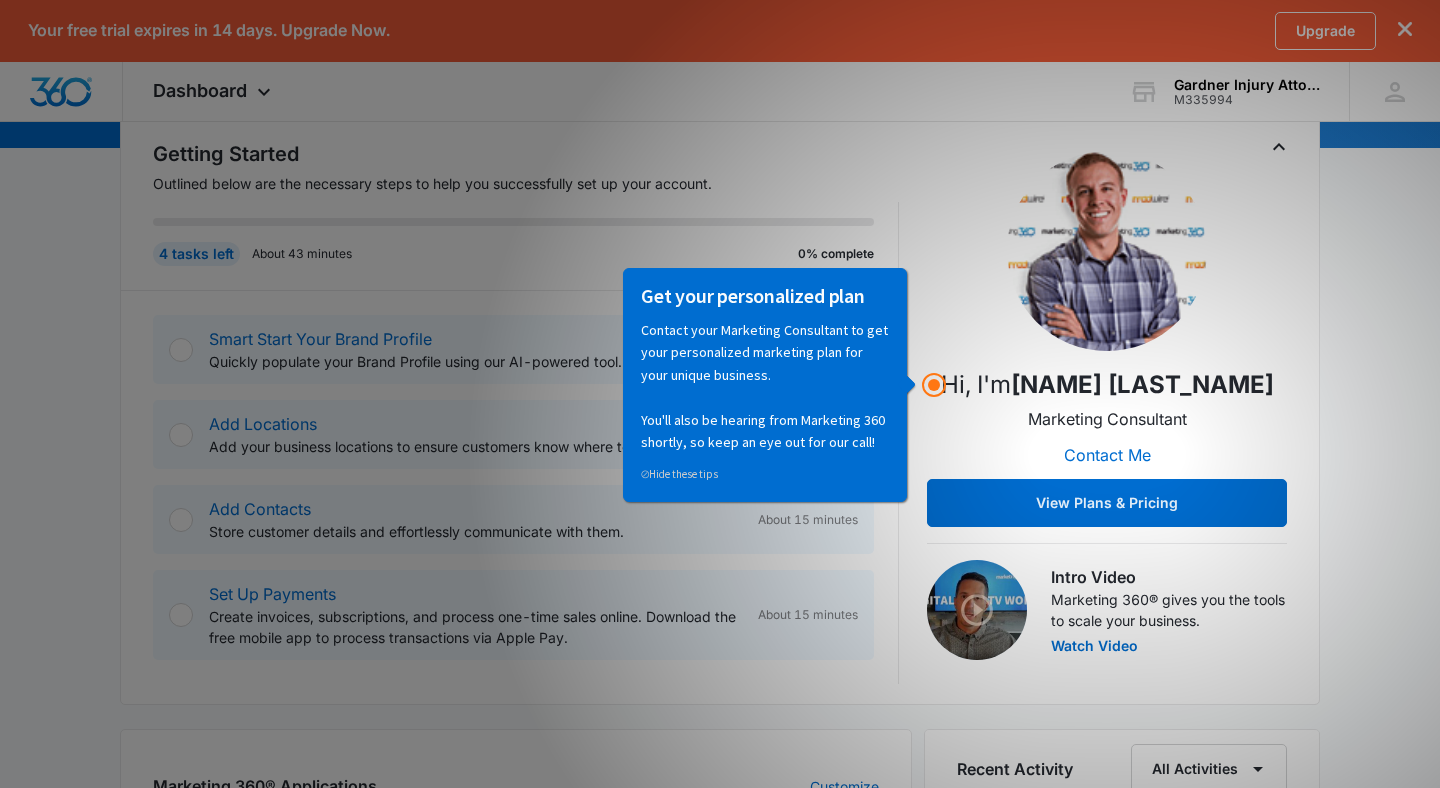 scroll, scrollTop: 232, scrollLeft: 0, axis: vertical 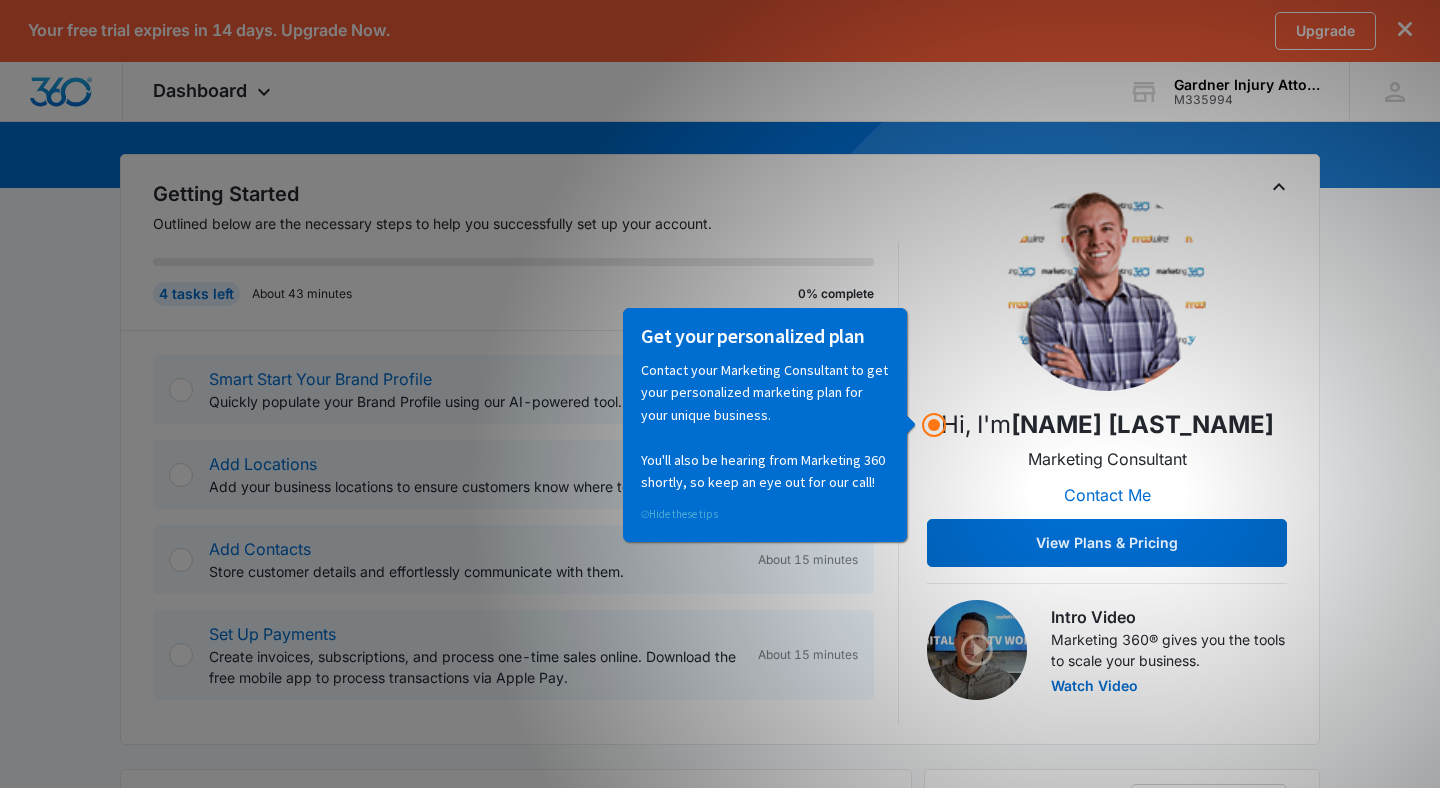 click on "⊘  Hide these tips" at bounding box center (678, 513) 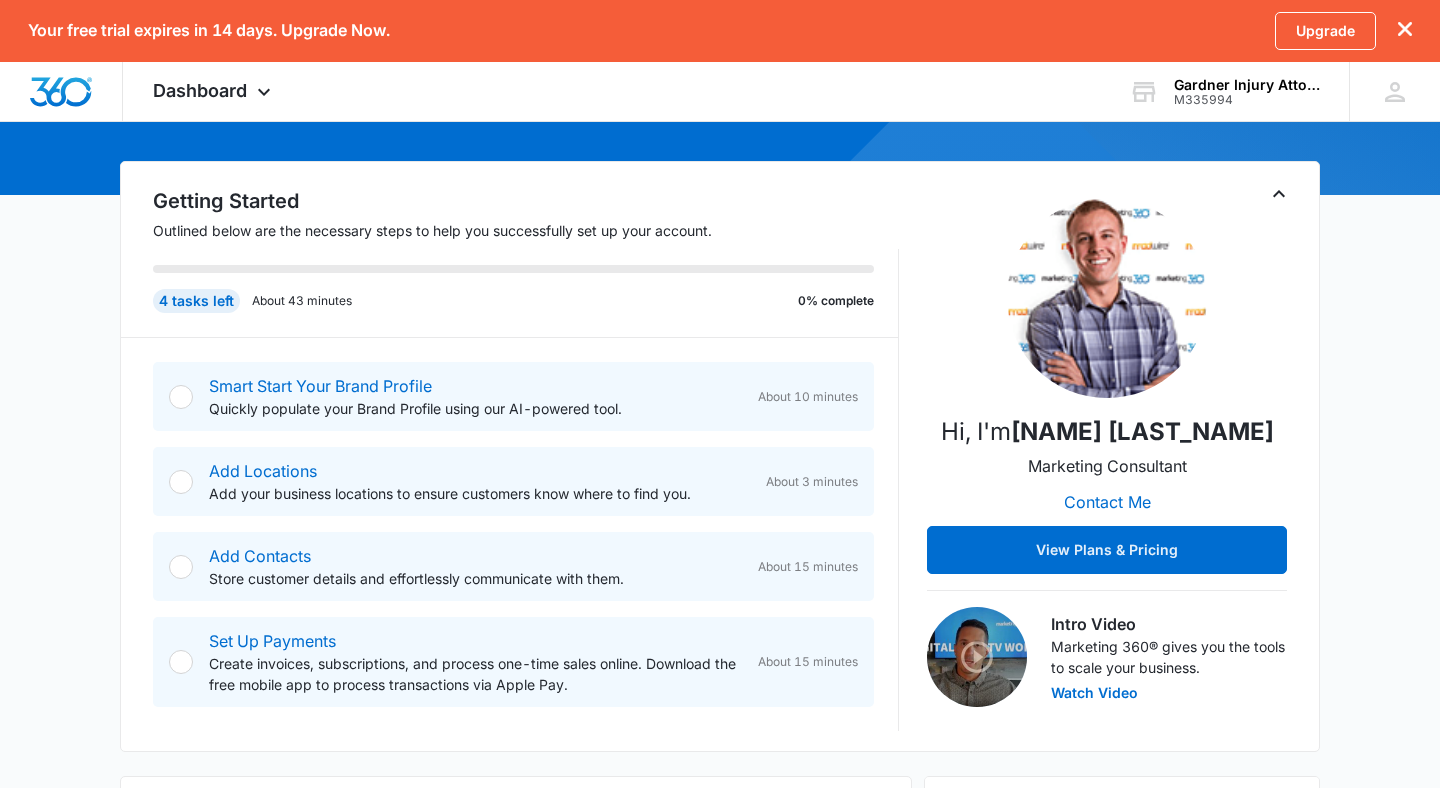 scroll, scrollTop: 221, scrollLeft: 0, axis: vertical 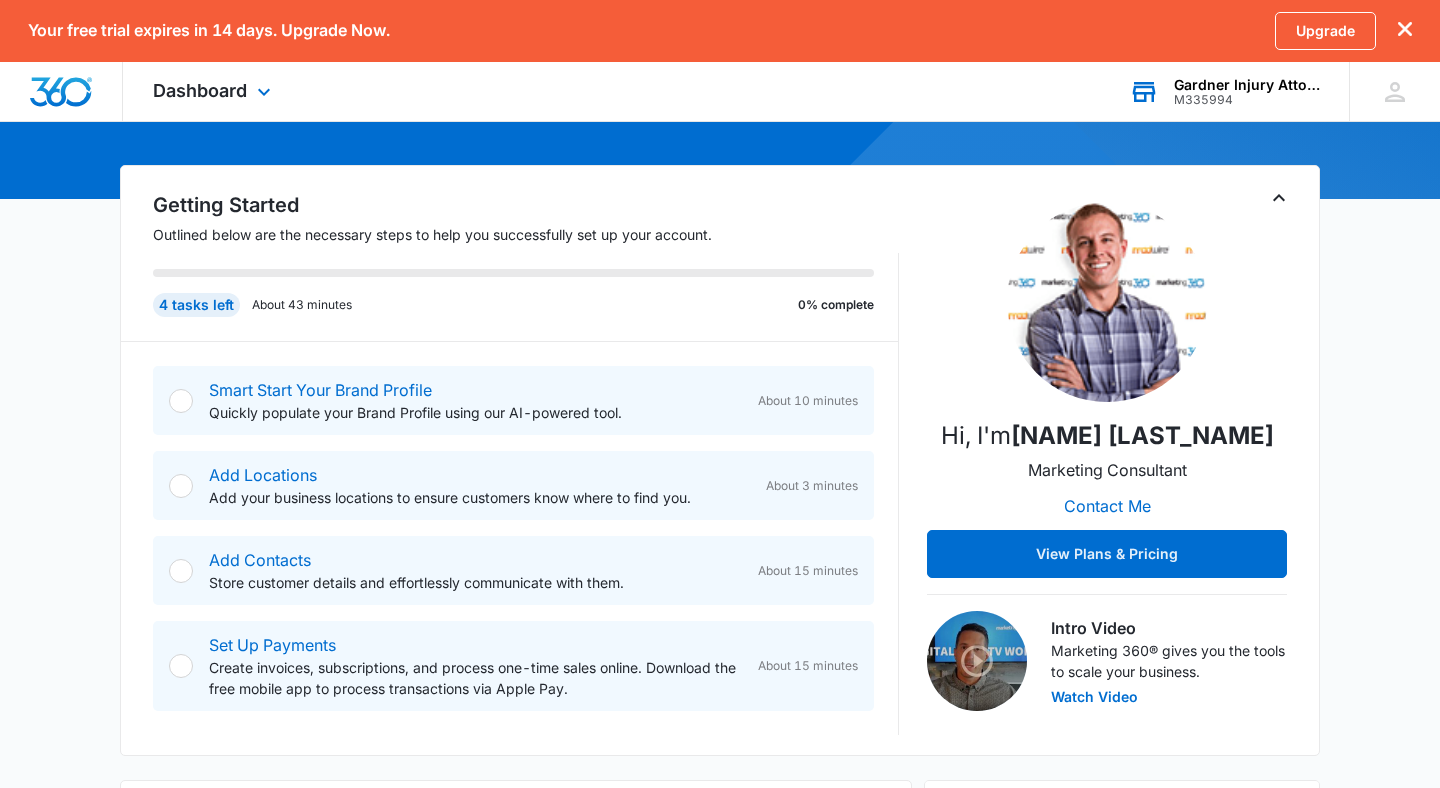 click on "Gardner Injury Attorneys" at bounding box center (1247, 85) 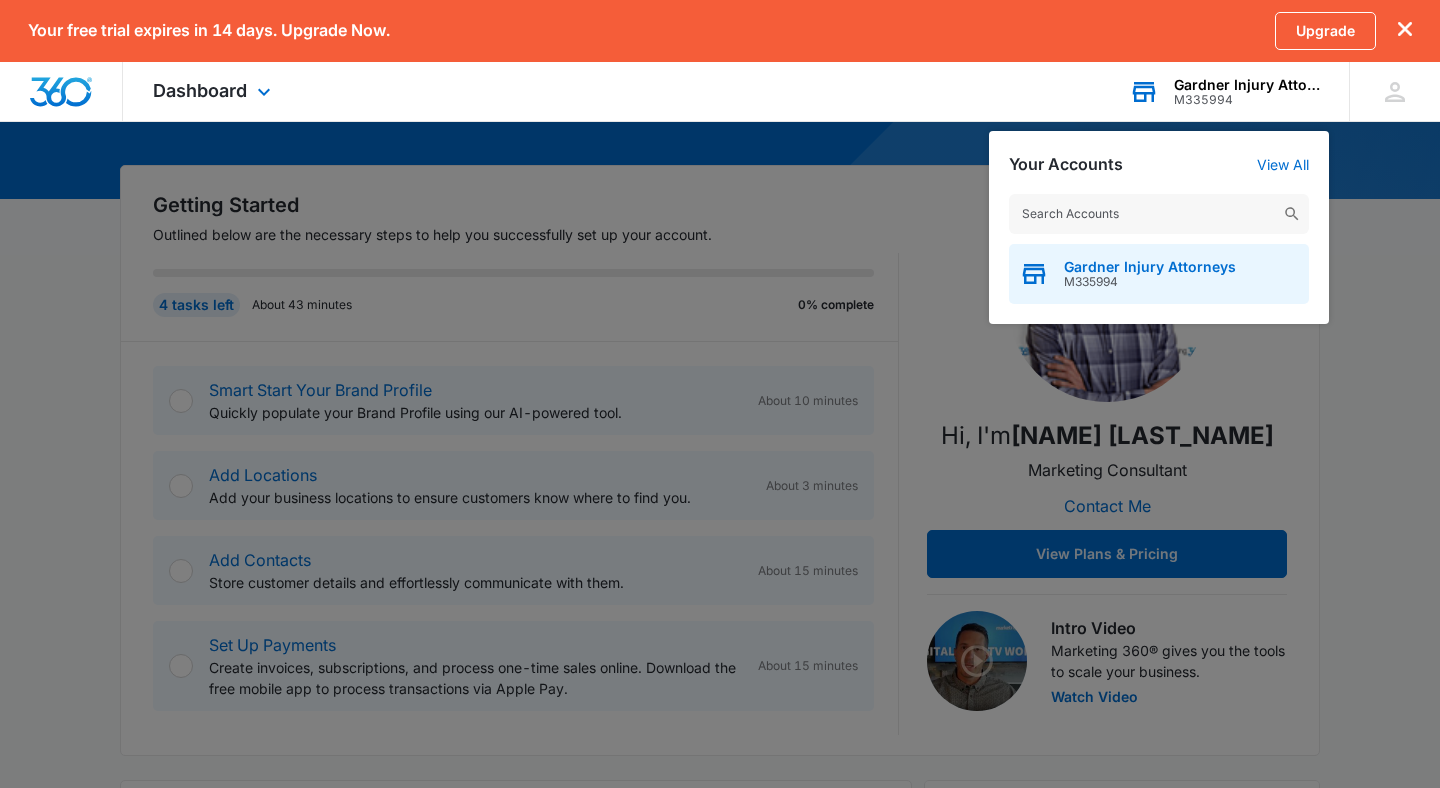 click on "Gardner Injury Attorneys" at bounding box center [1150, 267] 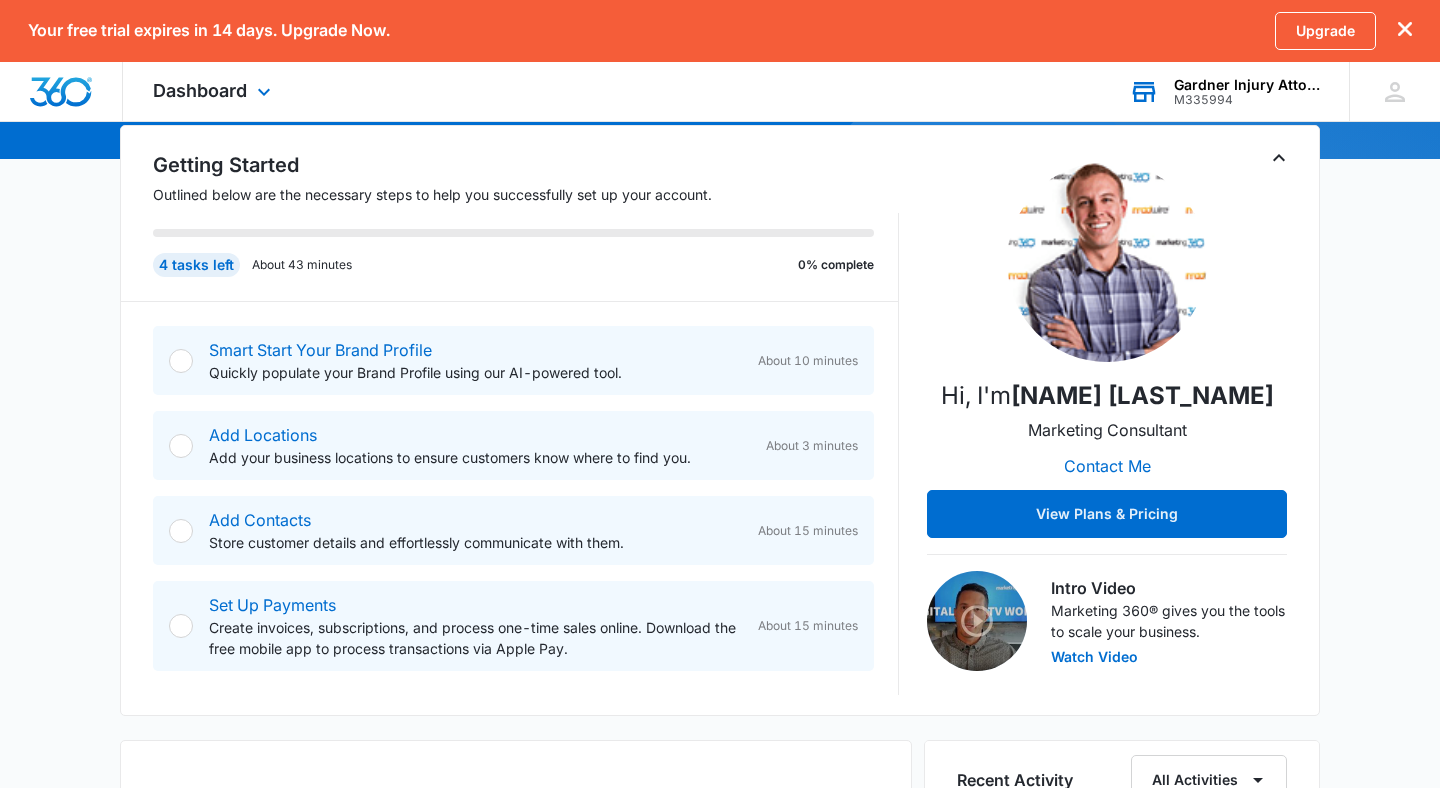 scroll, scrollTop: 222, scrollLeft: 0, axis: vertical 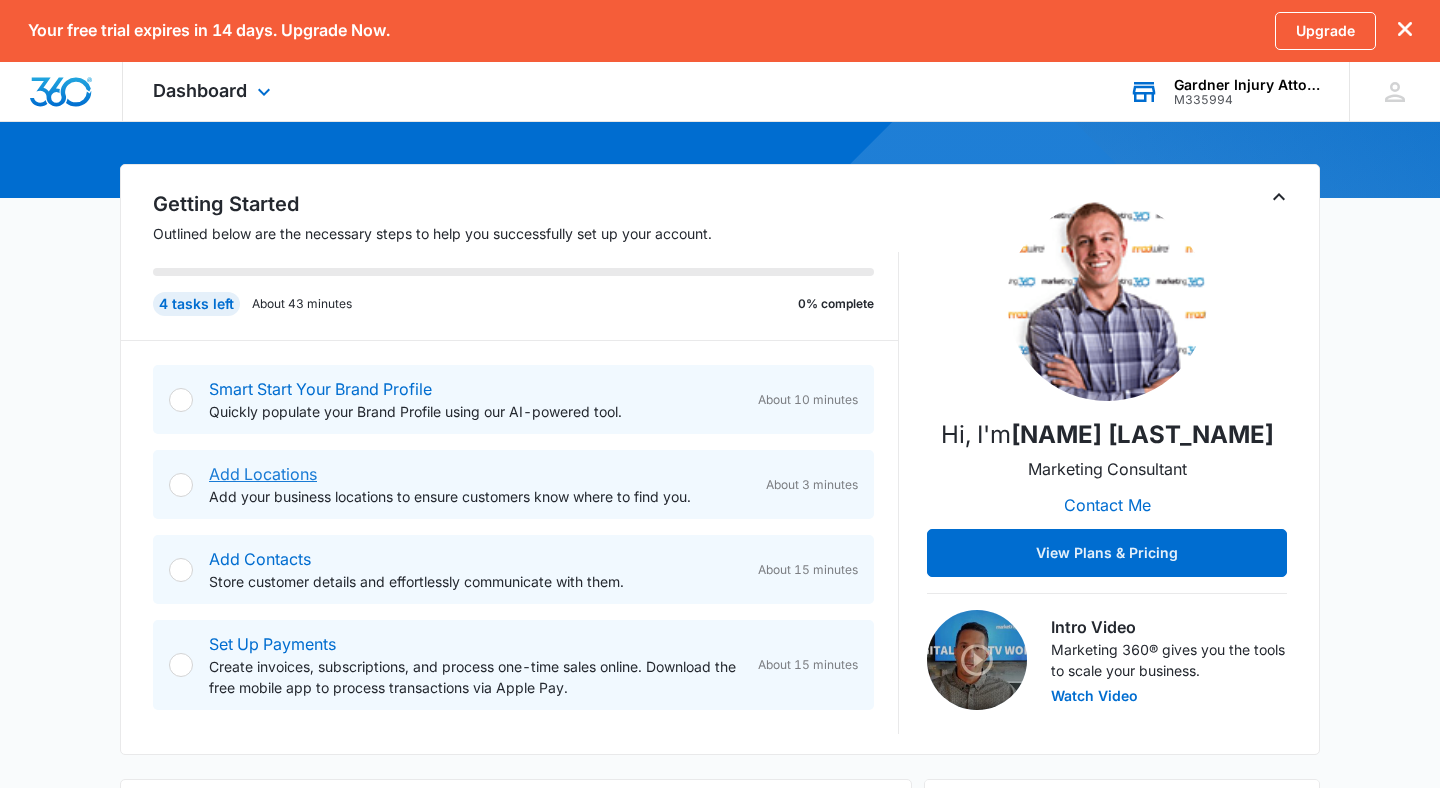 click on "Add Locations" at bounding box center (263, 474) 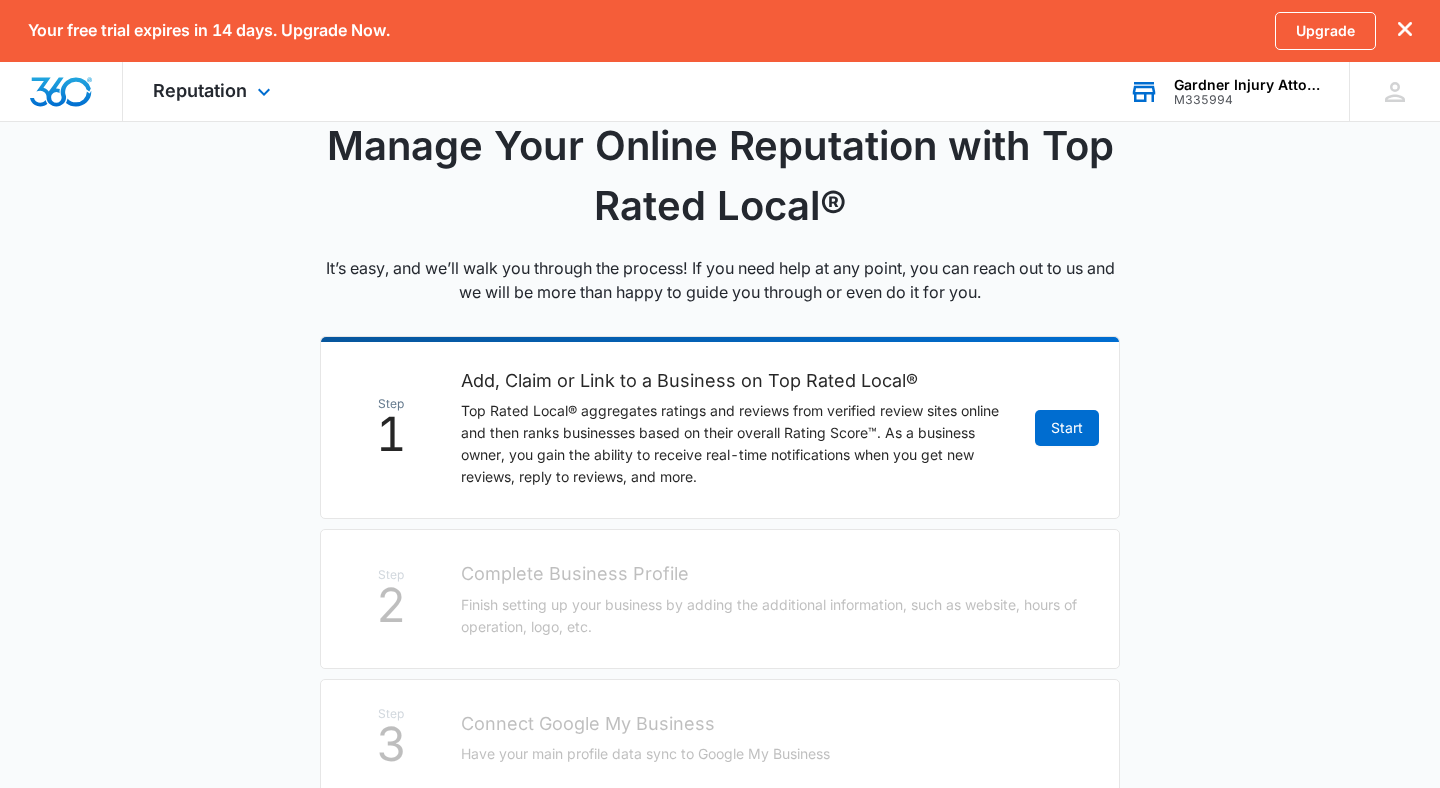 scroll, scrollTop: 334, scrollLeft: 0, axis: vertical 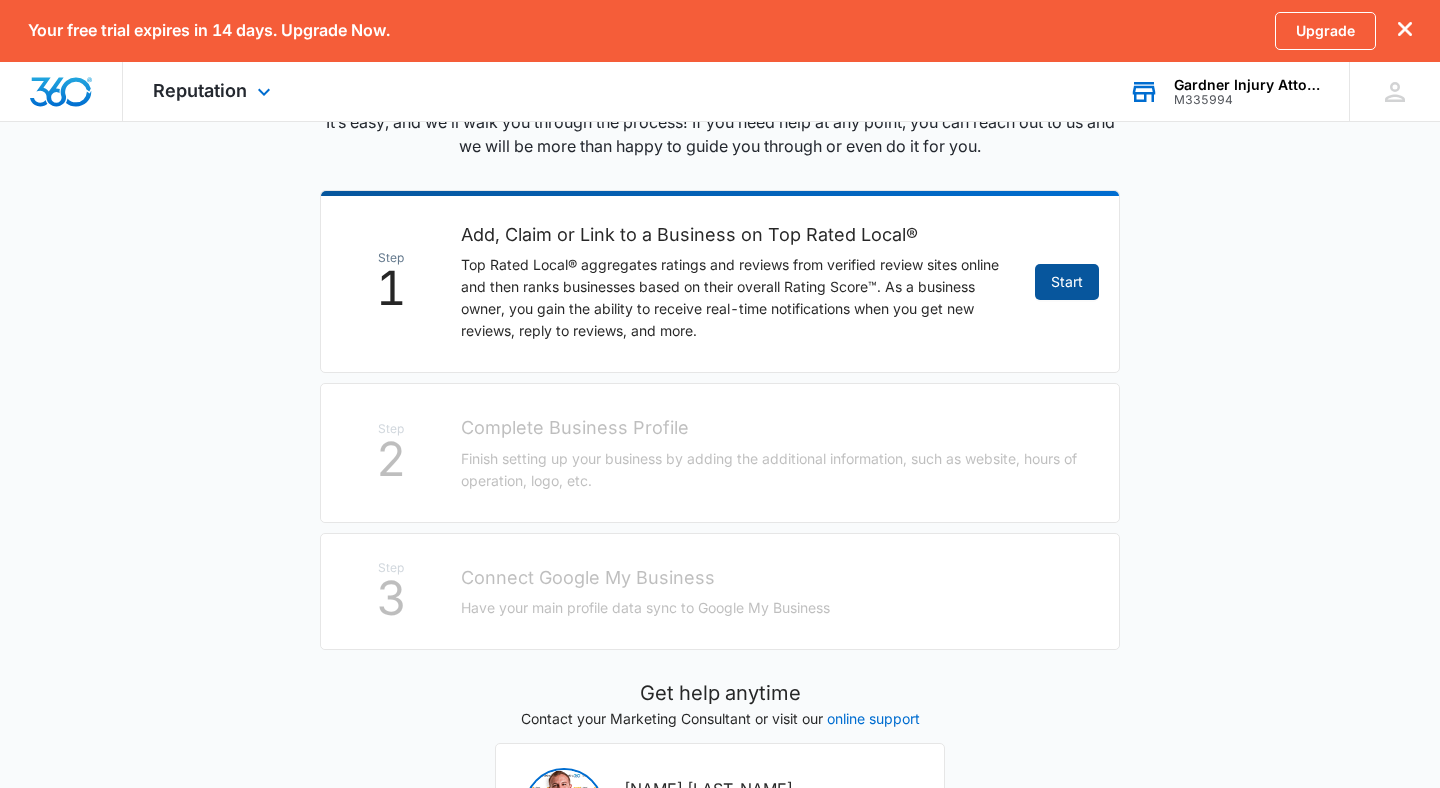 click on "Start" at bounding box center (1067, 282) 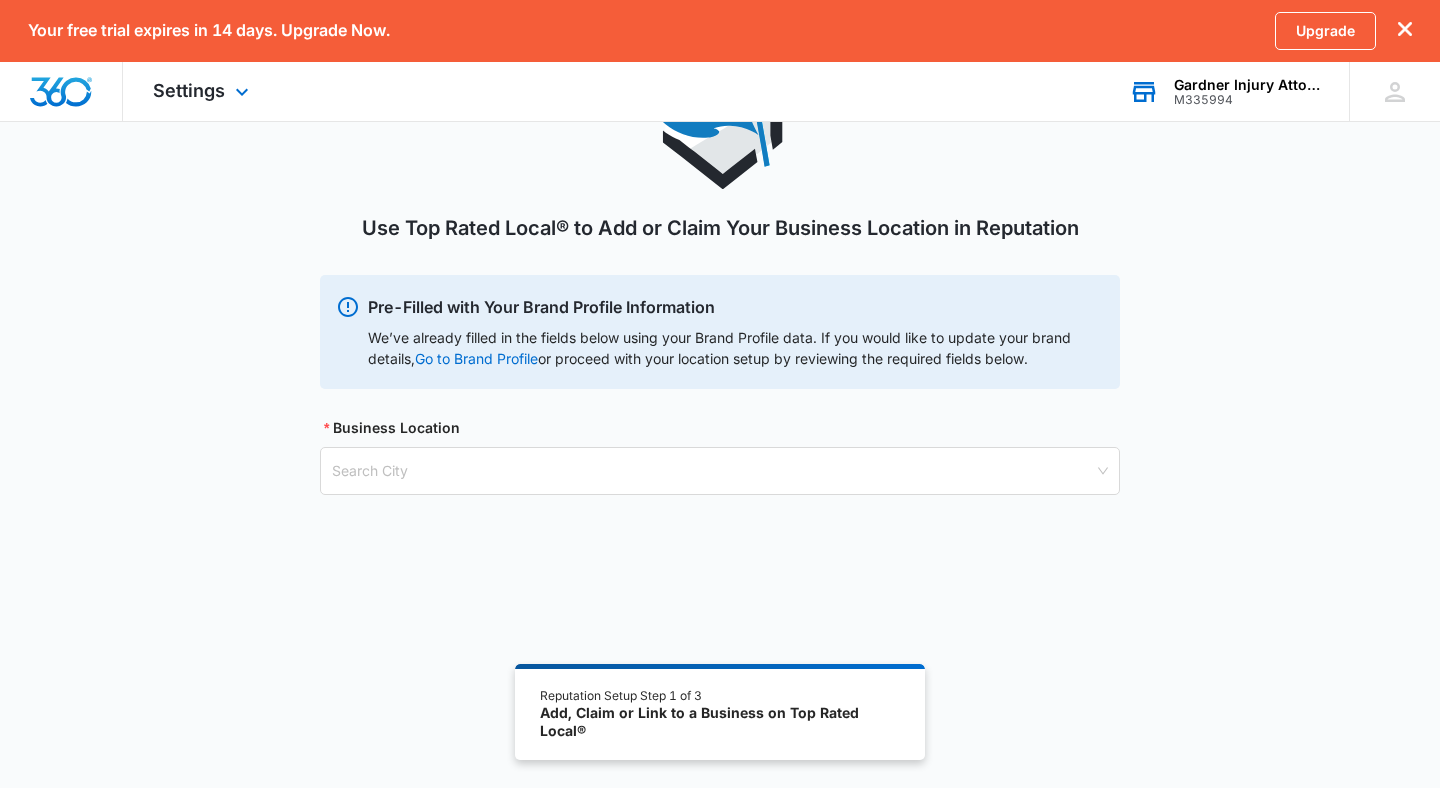 scroll, scrollTop: 170, scrollLeft: 0, axis: vertical 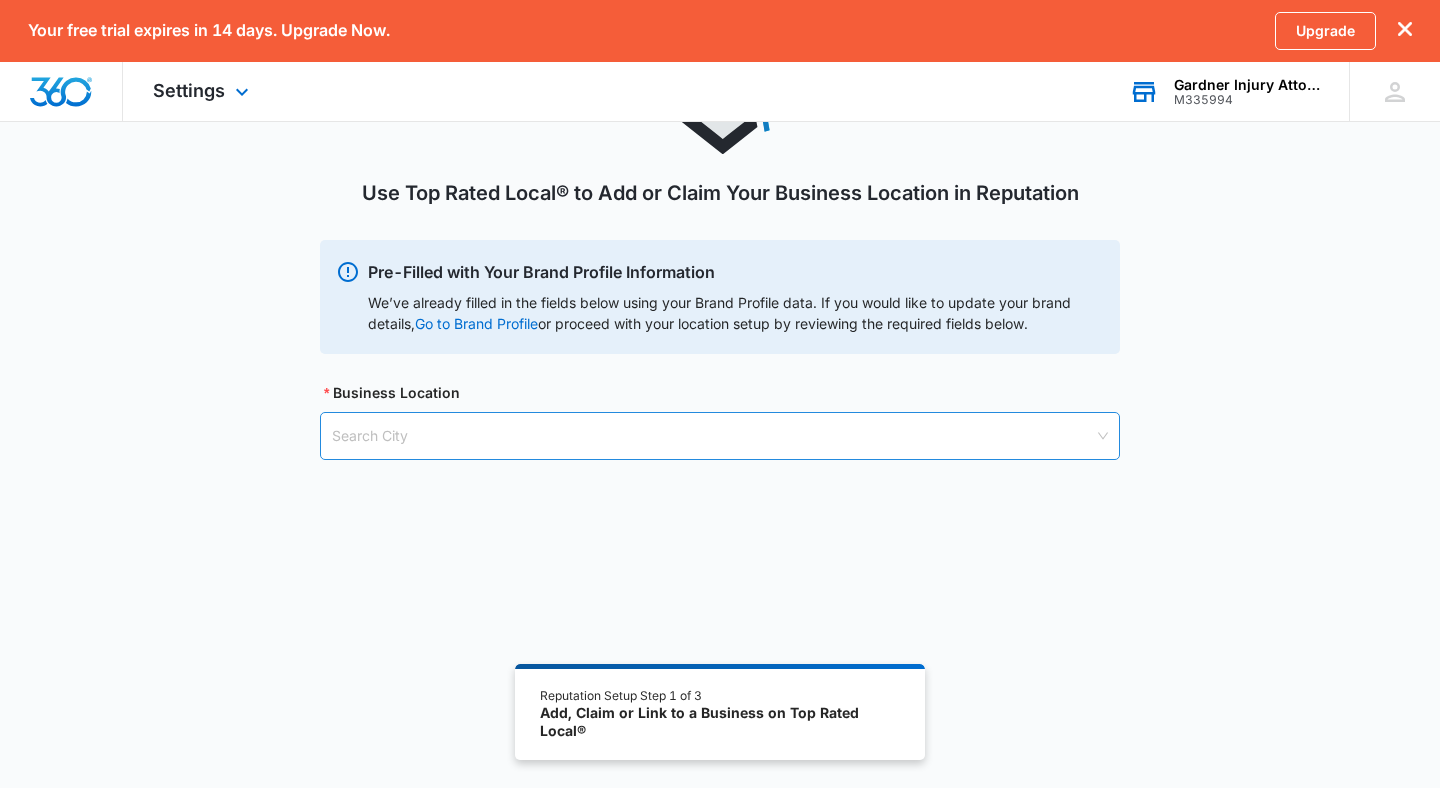 click at bounding box center [713, 436] 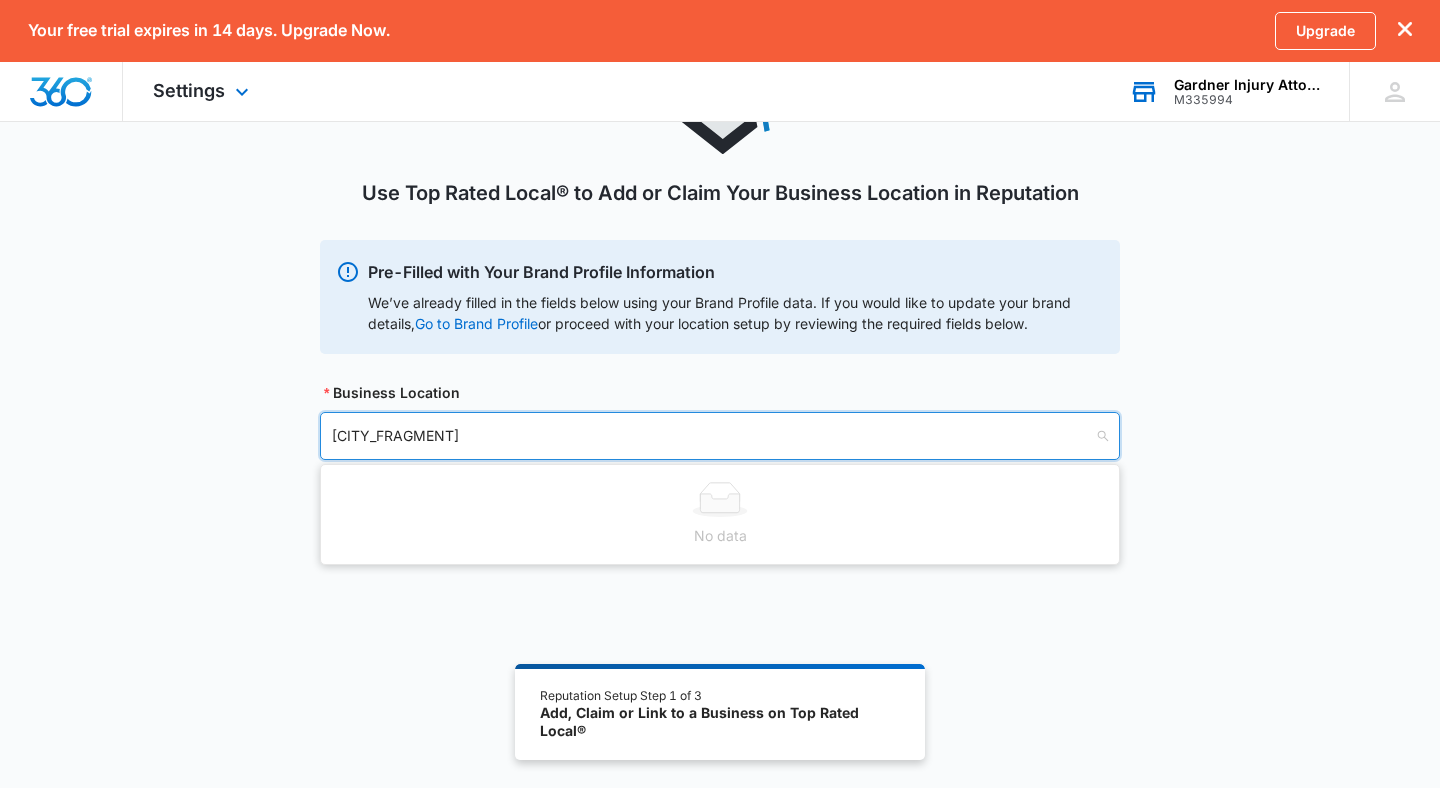 type on "[CITY_FRAGMENT]" 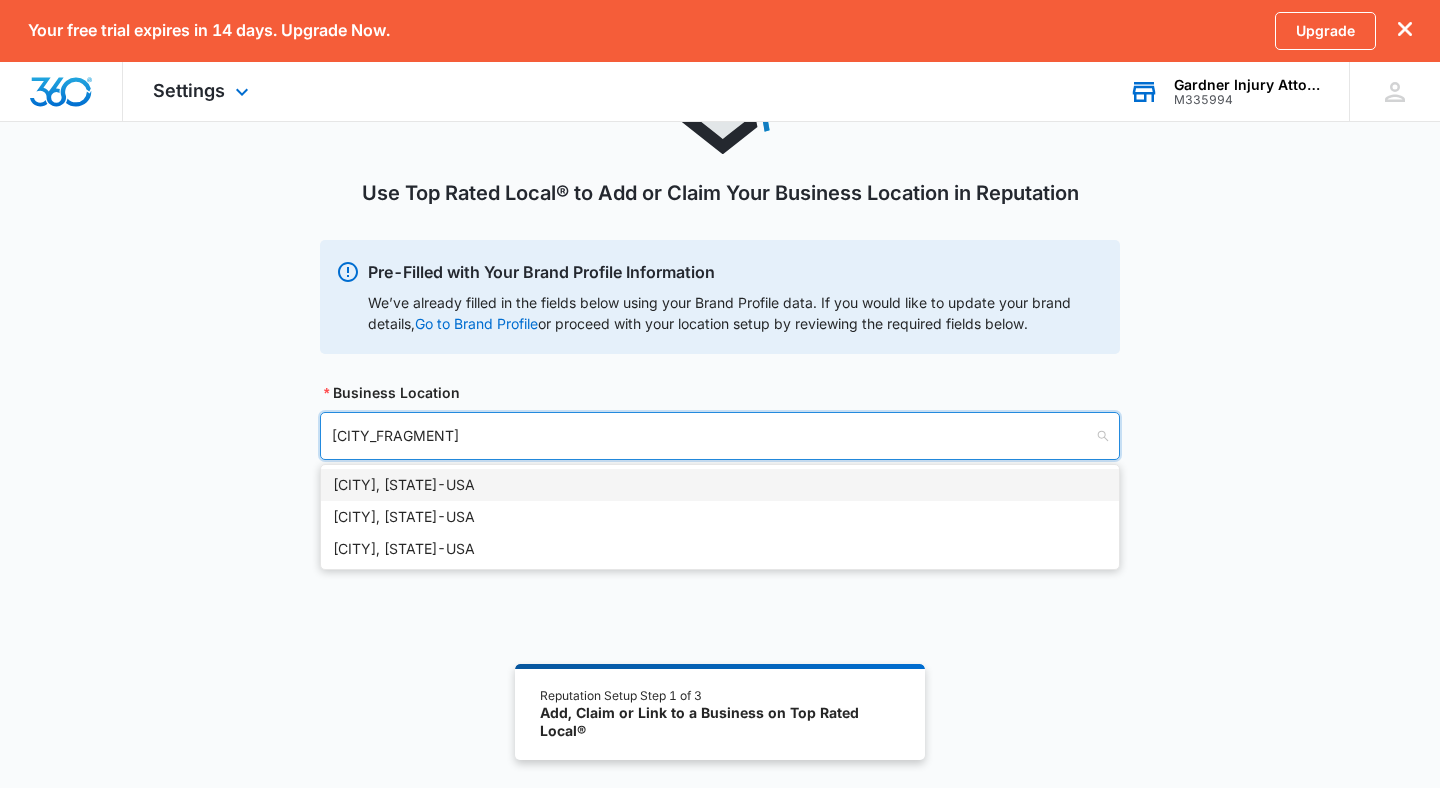 click on "[CITY], [STATE]  -  USA" at bounding box center (720, 485) 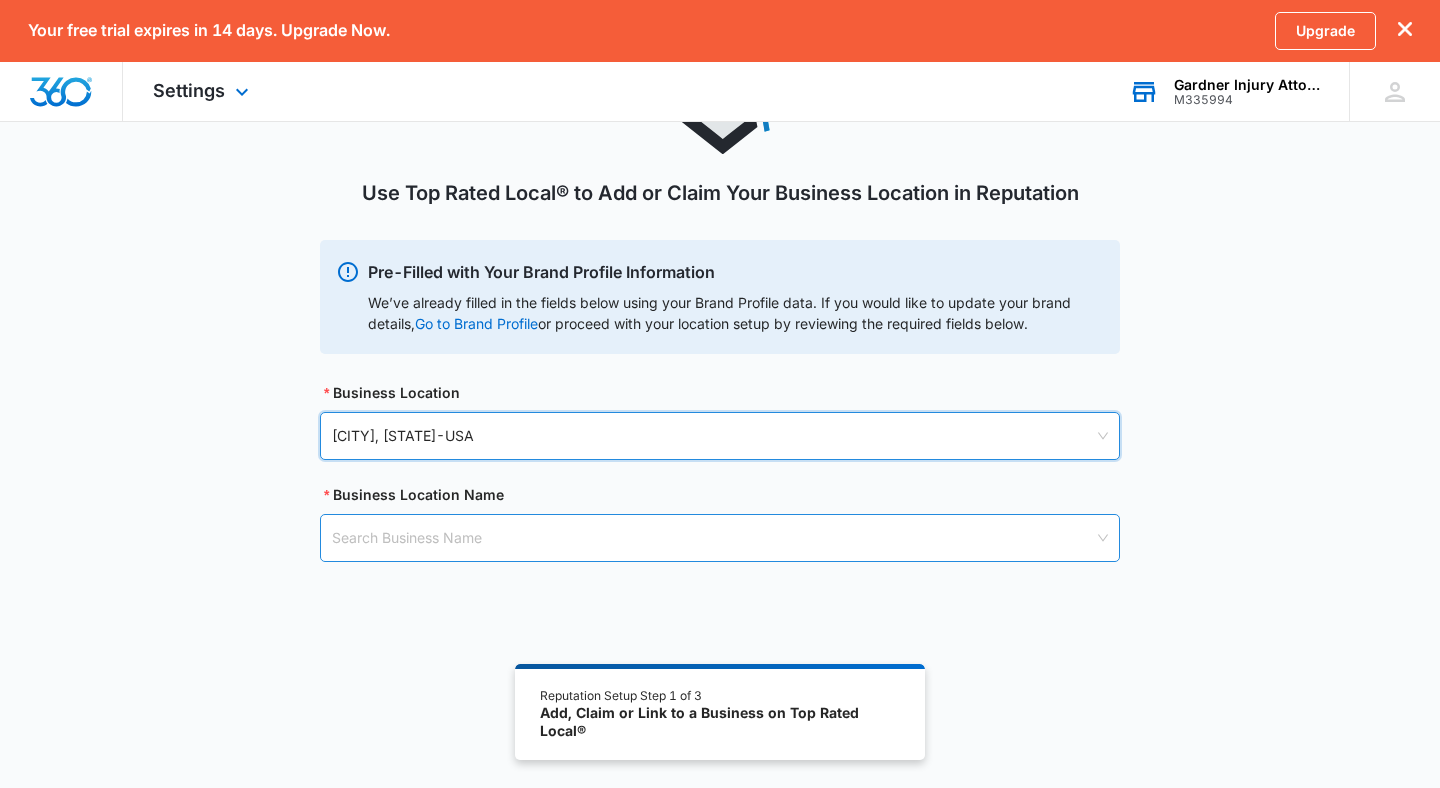 click at bounding box center [713, 538] 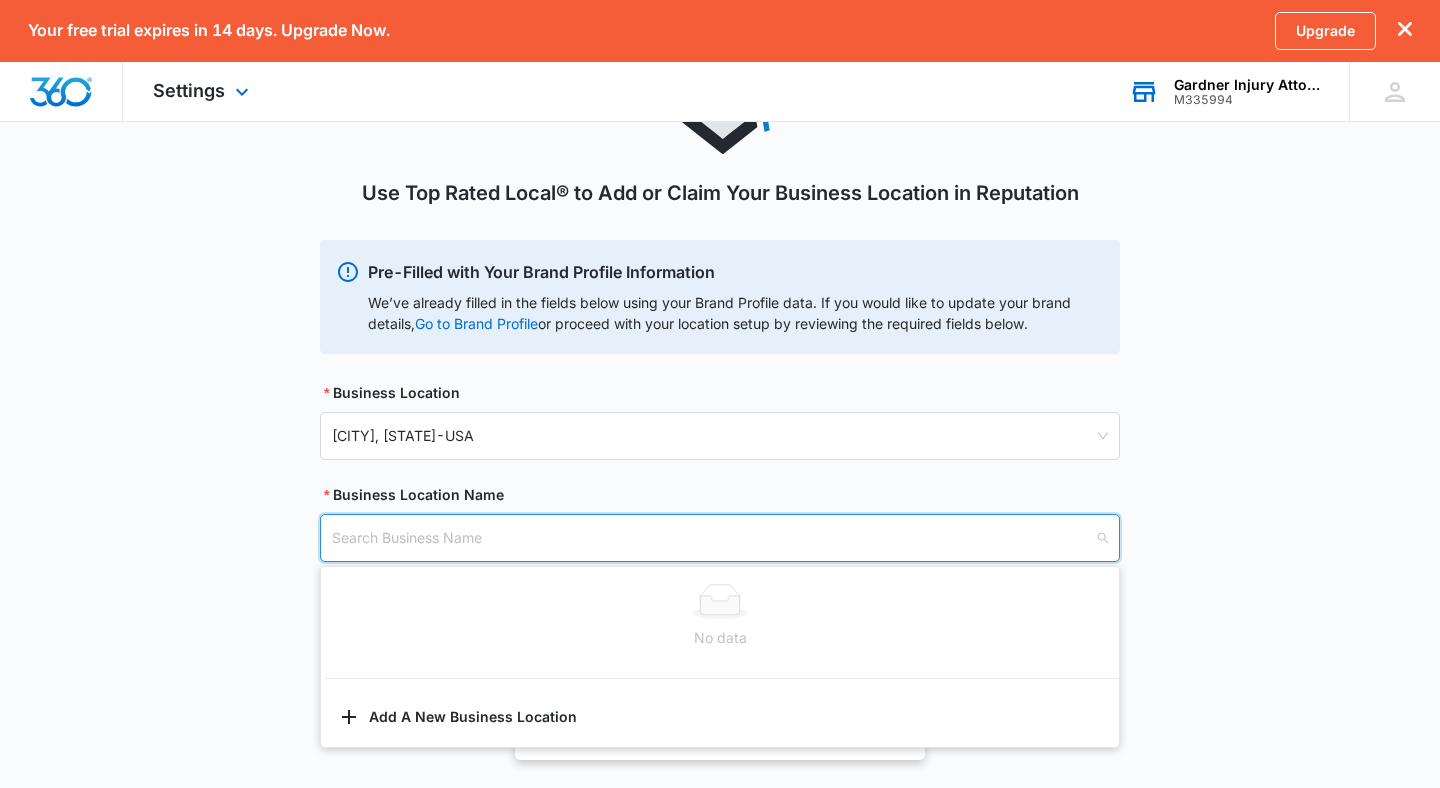paste on "Gardner Injury Attorneys" 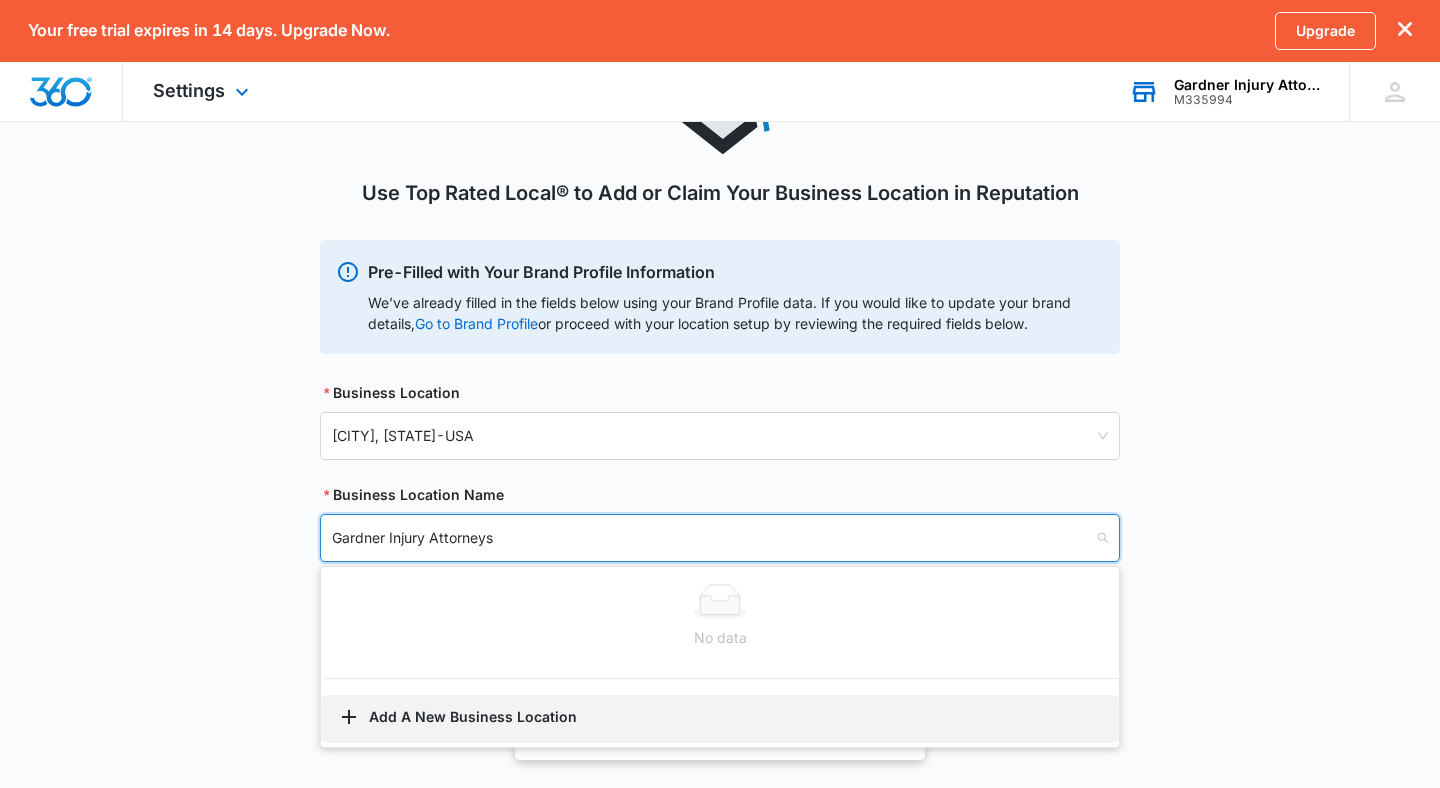 type on "Gardner Injury Attorneys" 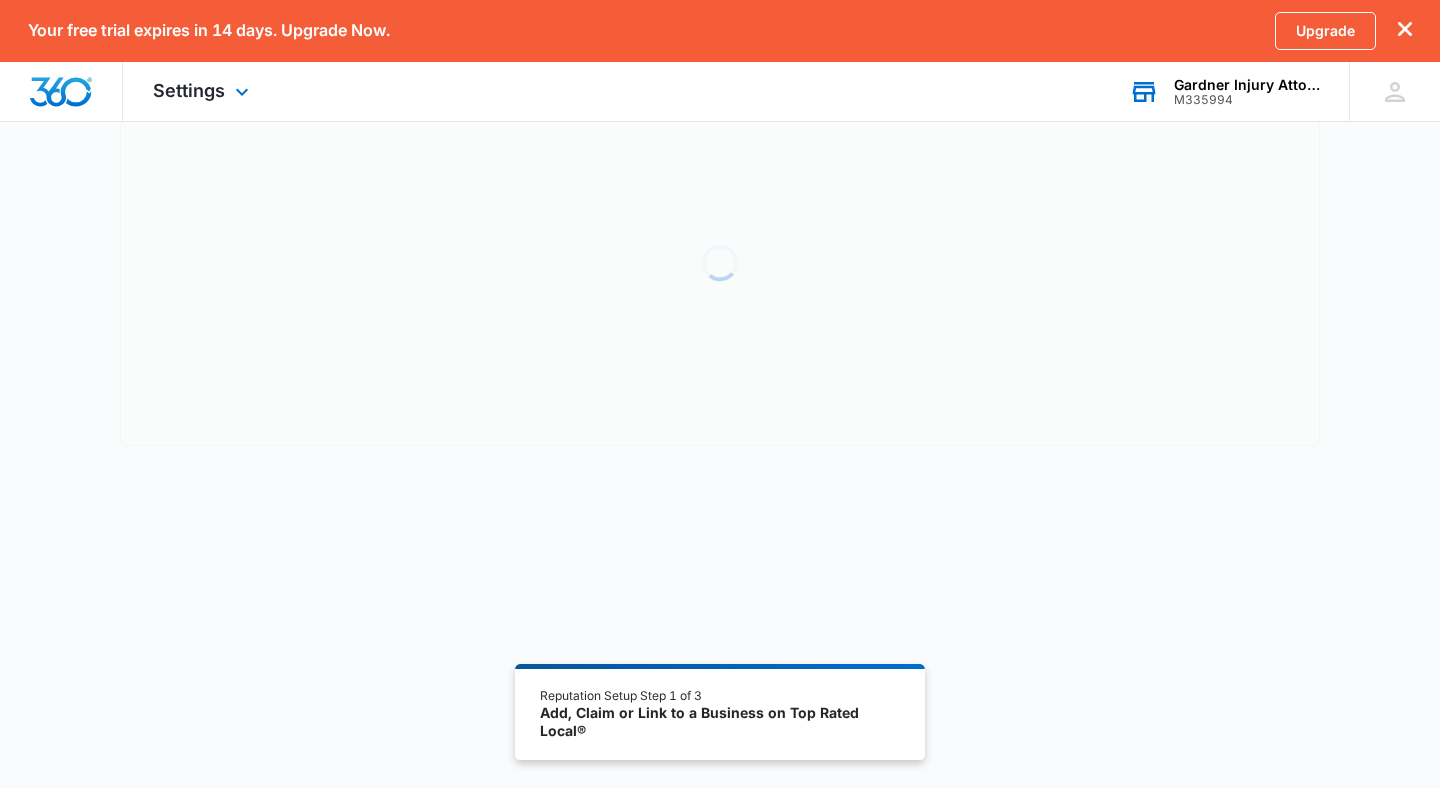 scroll, scrollTop: 0, scrollLeft: 0, axis: both 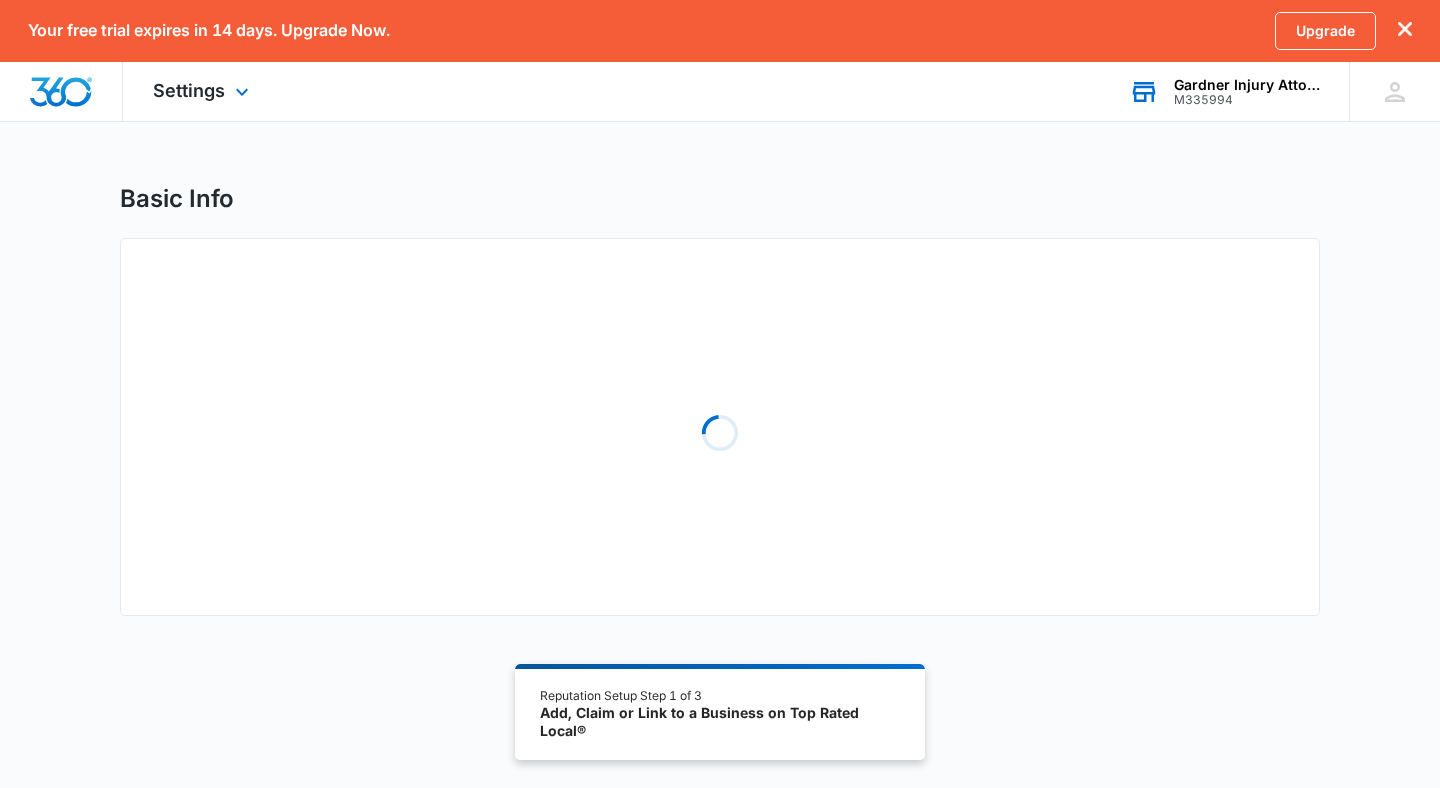select on "Georgia" 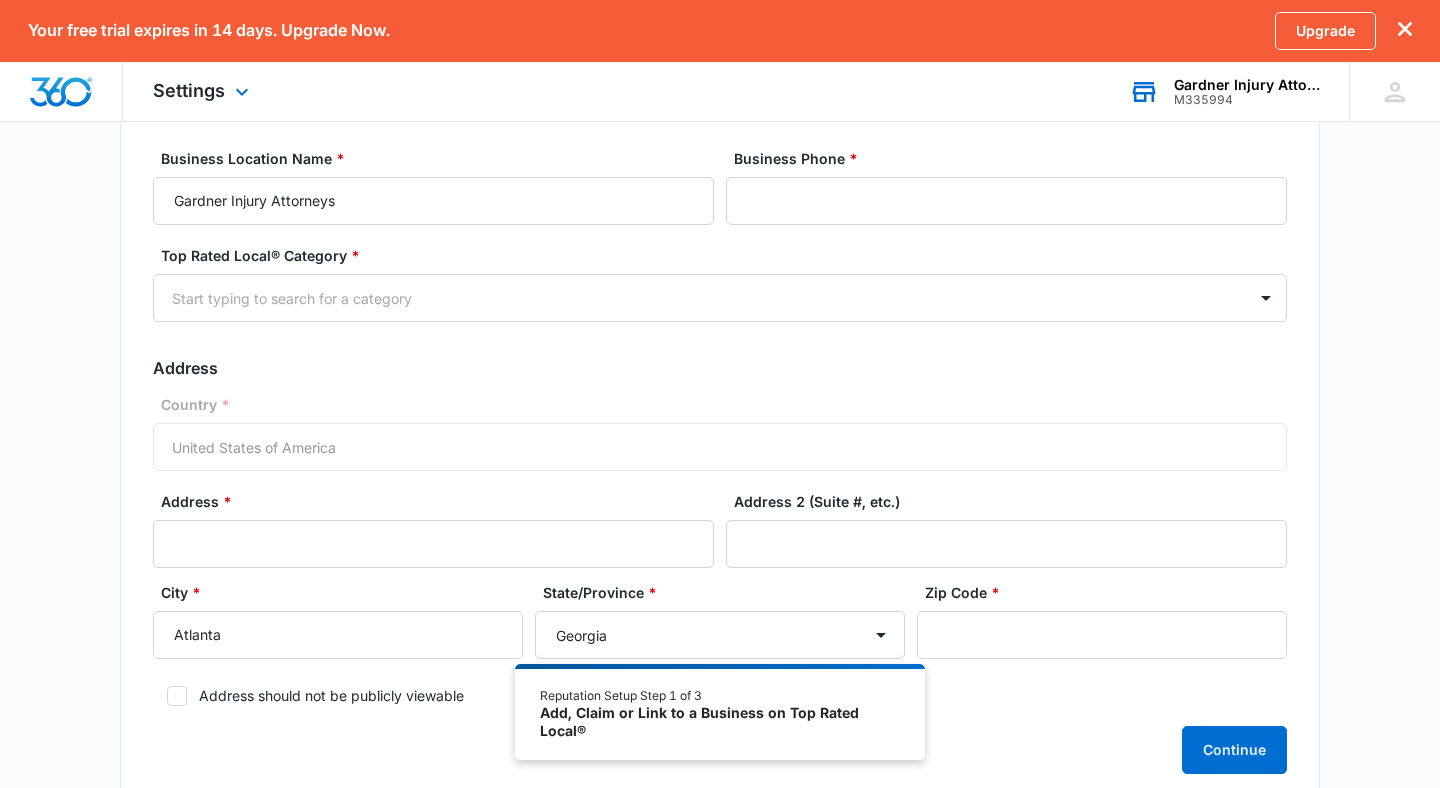 scroll, scrollTop: 127, scrollLeft: 0, axis: vertical 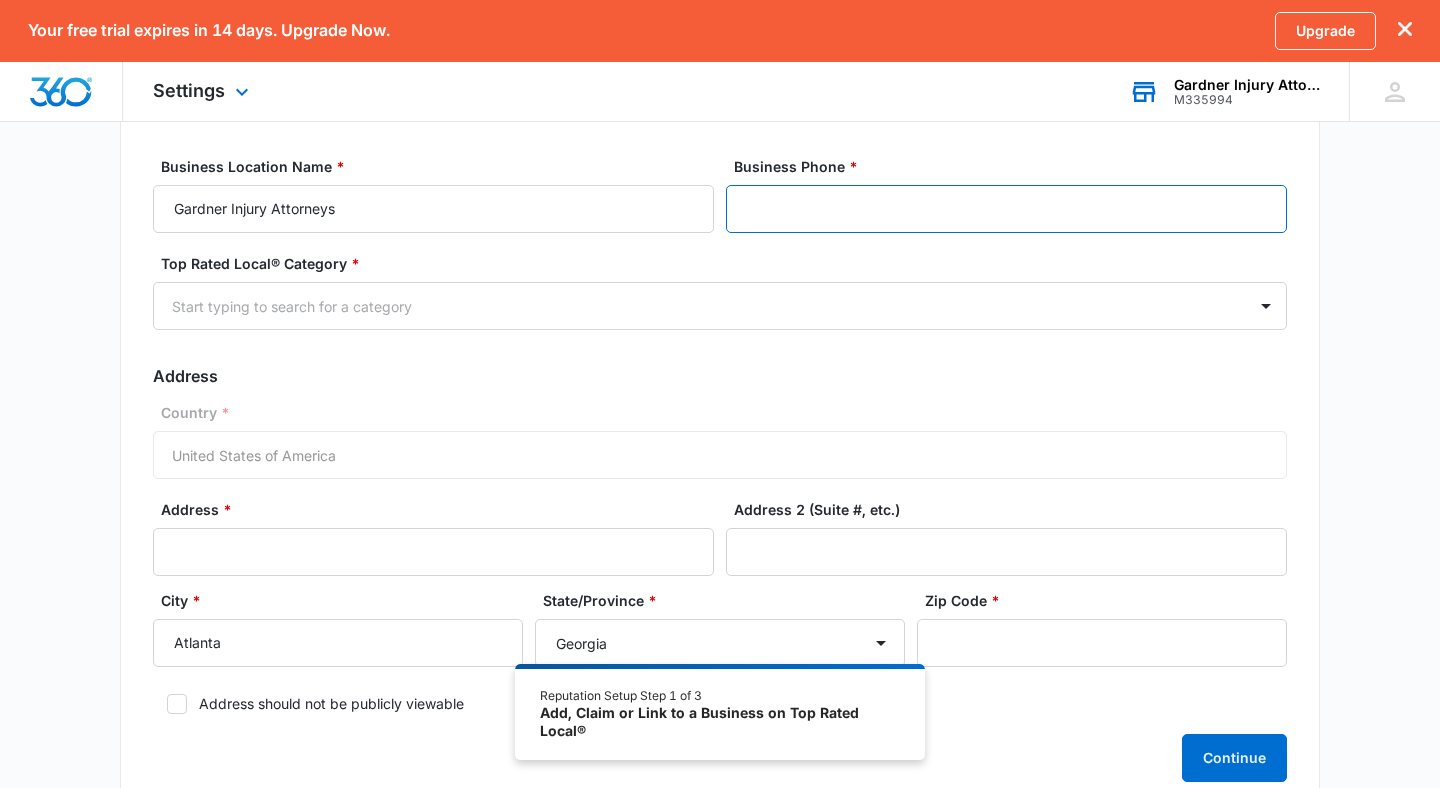 click on "Business Phone *" at bounding box center [1006, 209] 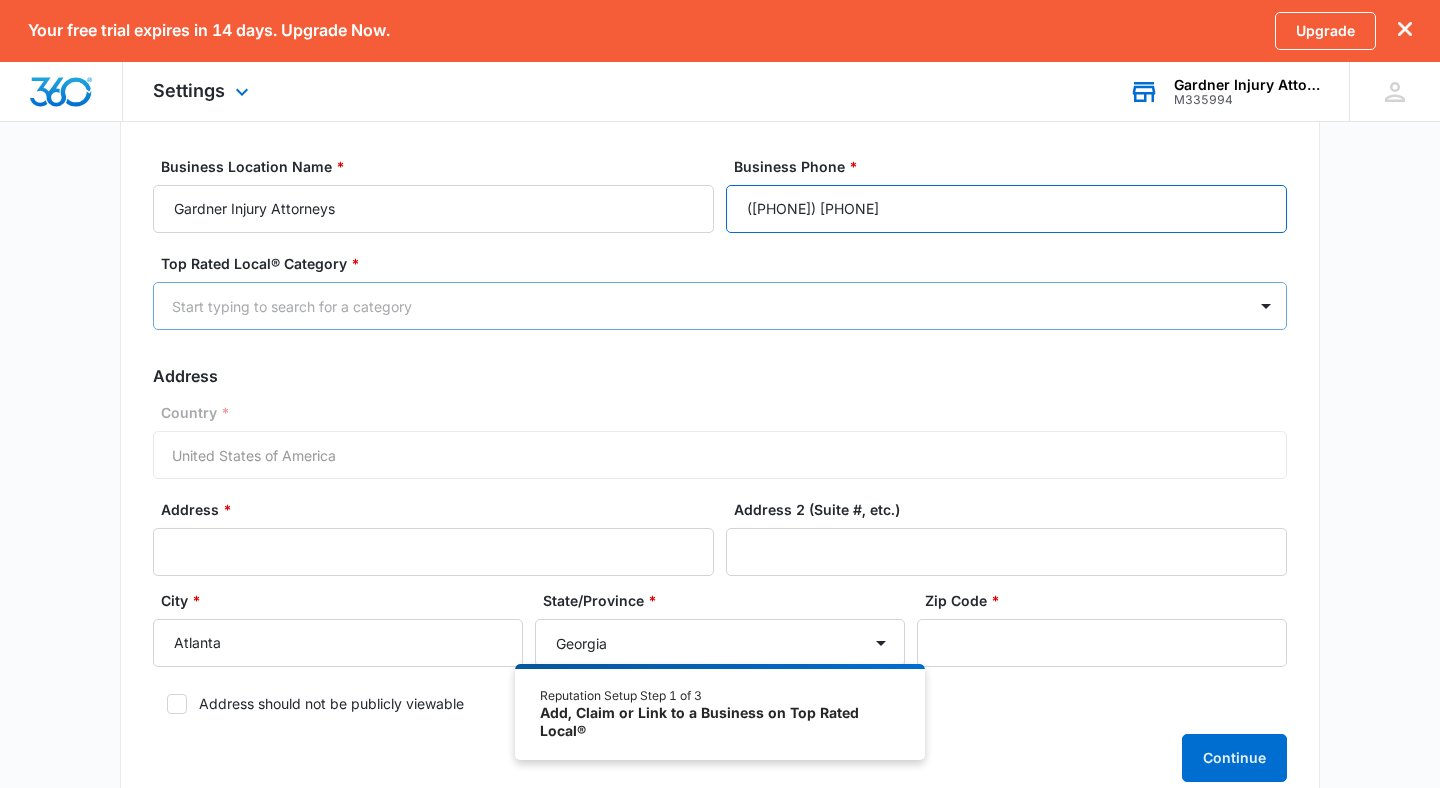type on "([PHONE]) [PHONE]" 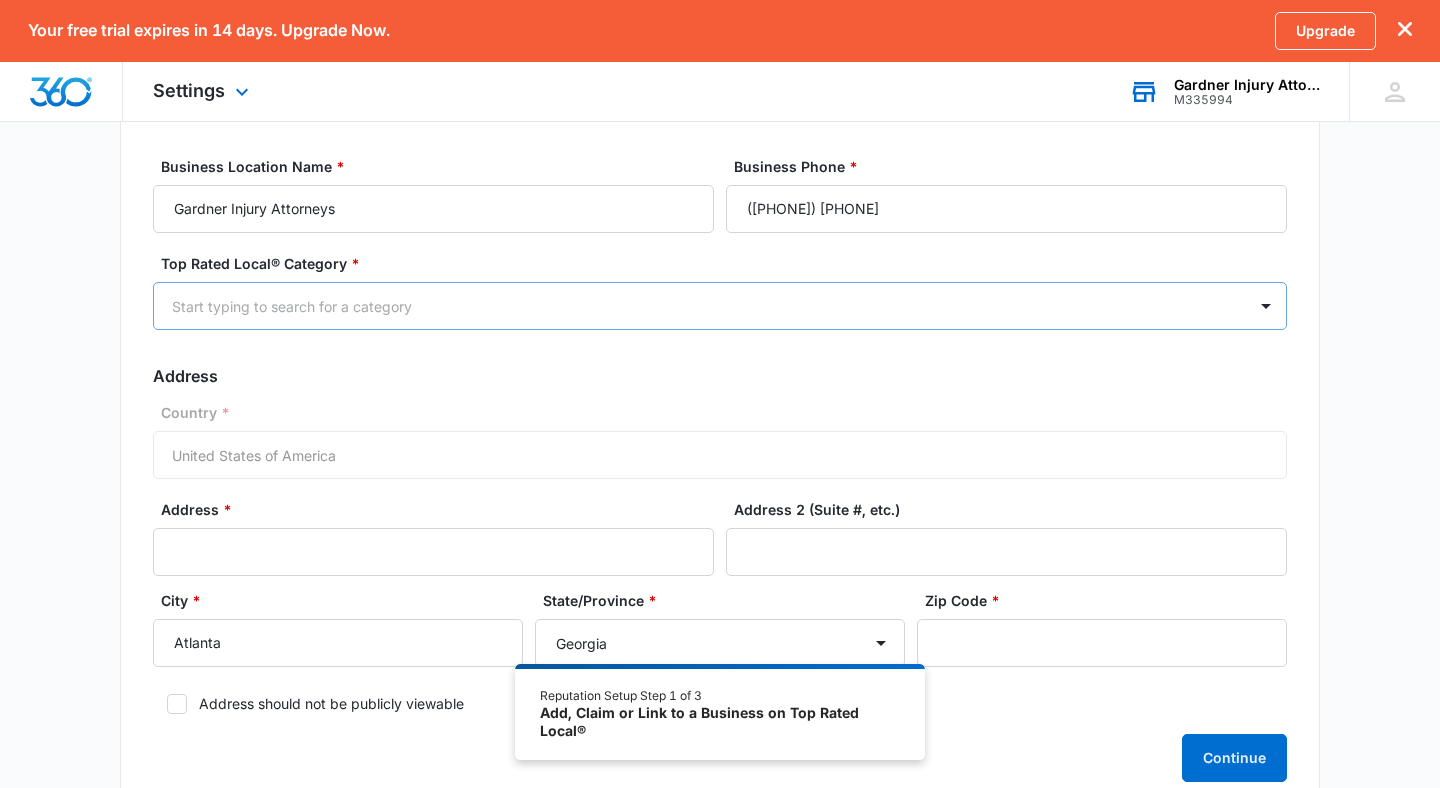 click at bounding box center [696, 306] 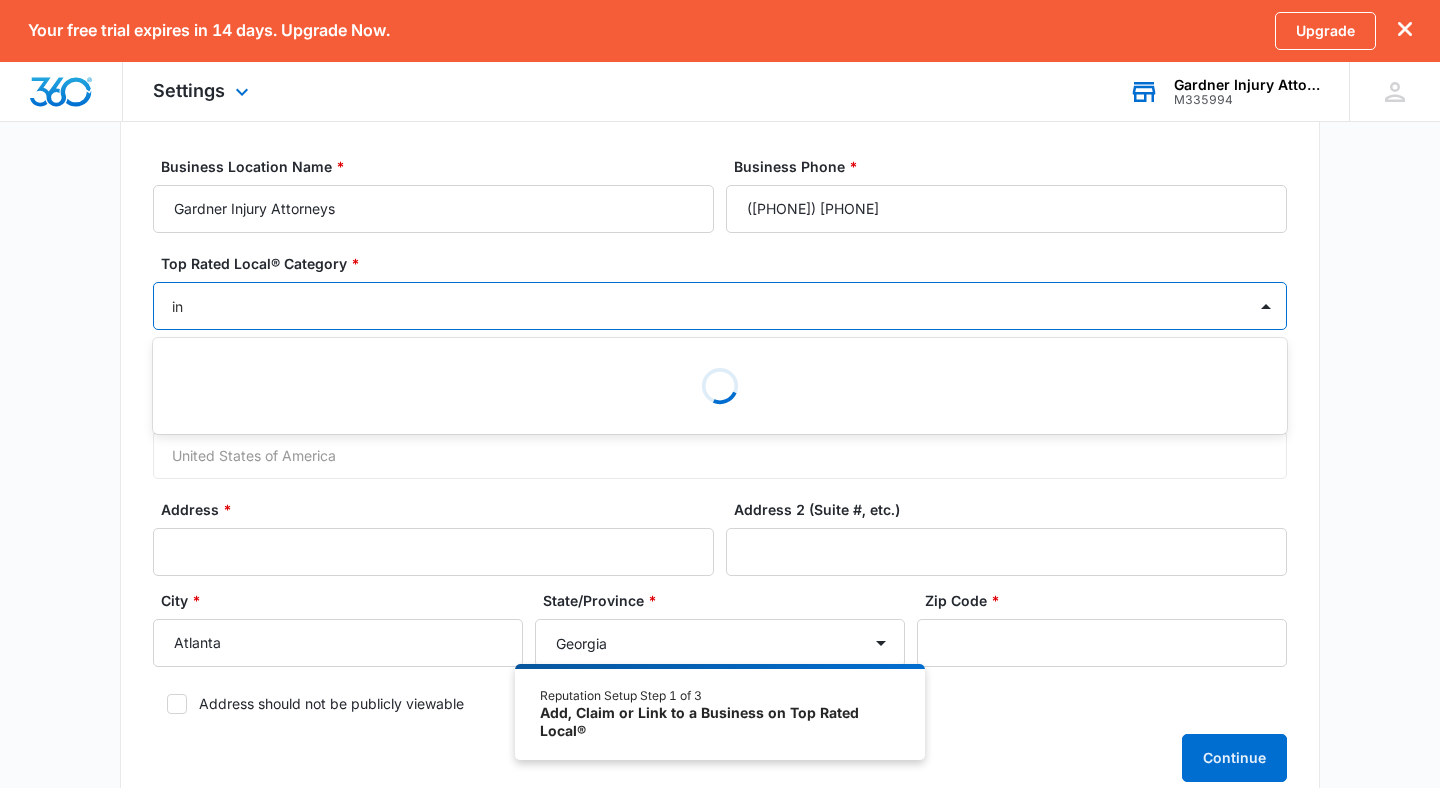 type on "i" 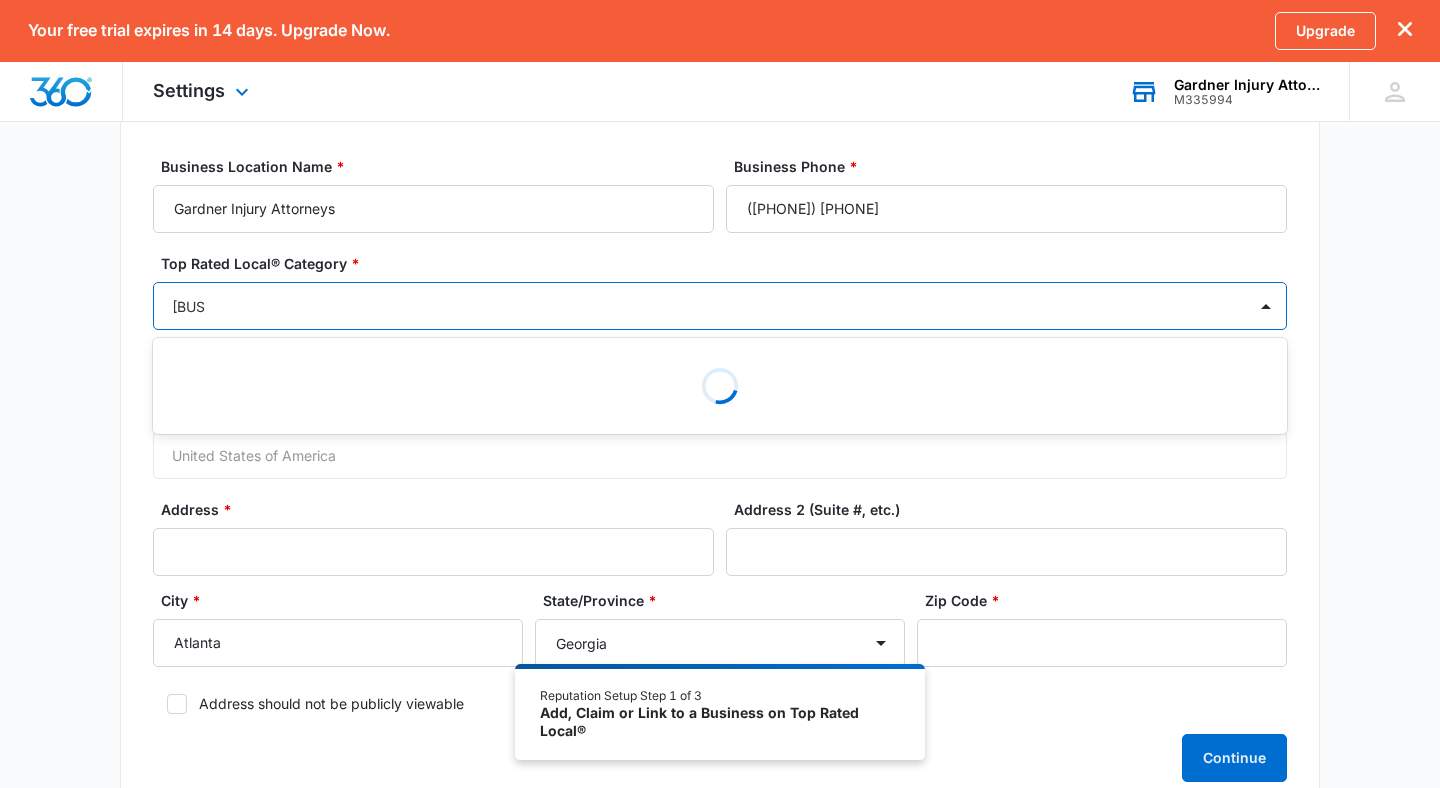 type on "lawyer" 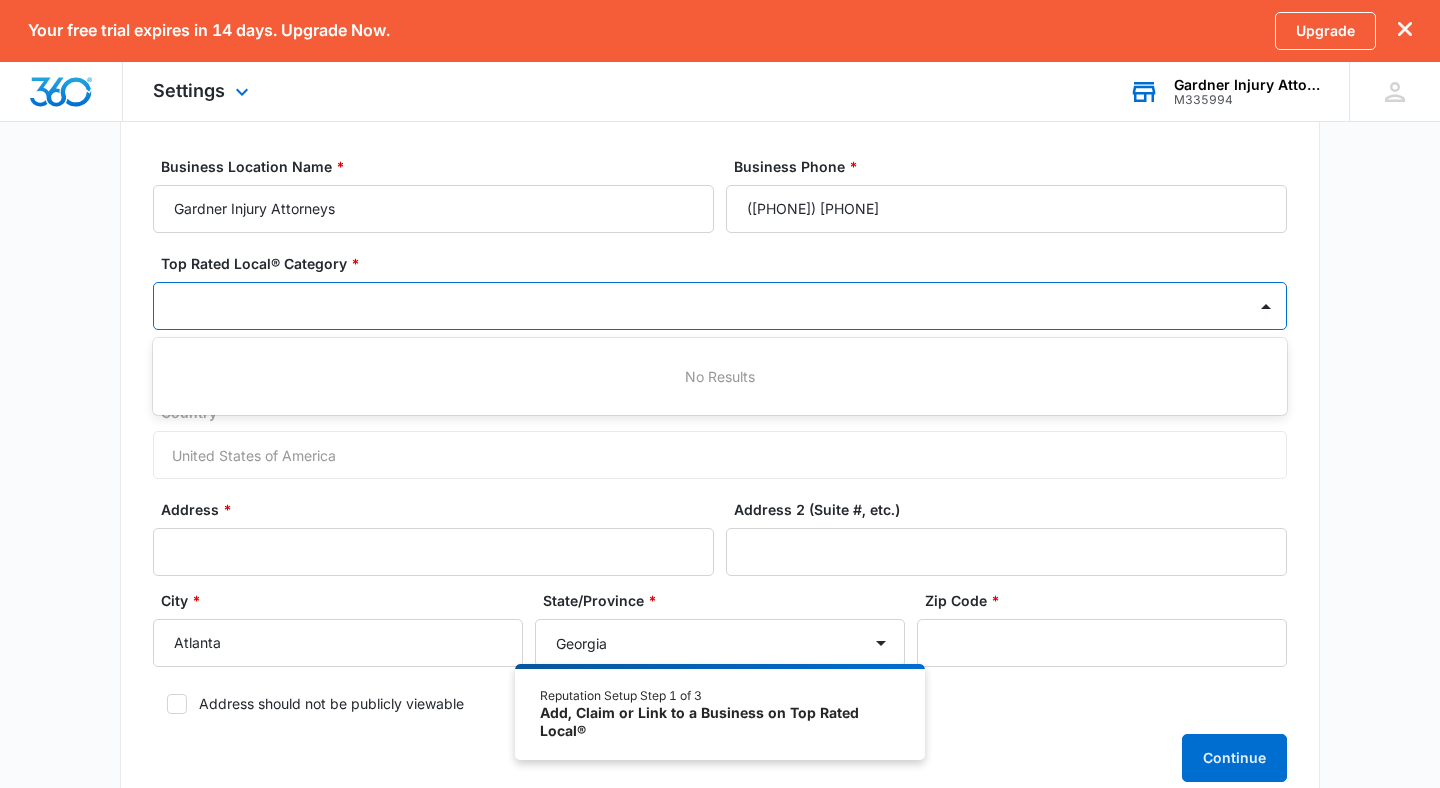 click at bounding box center (696, 306) 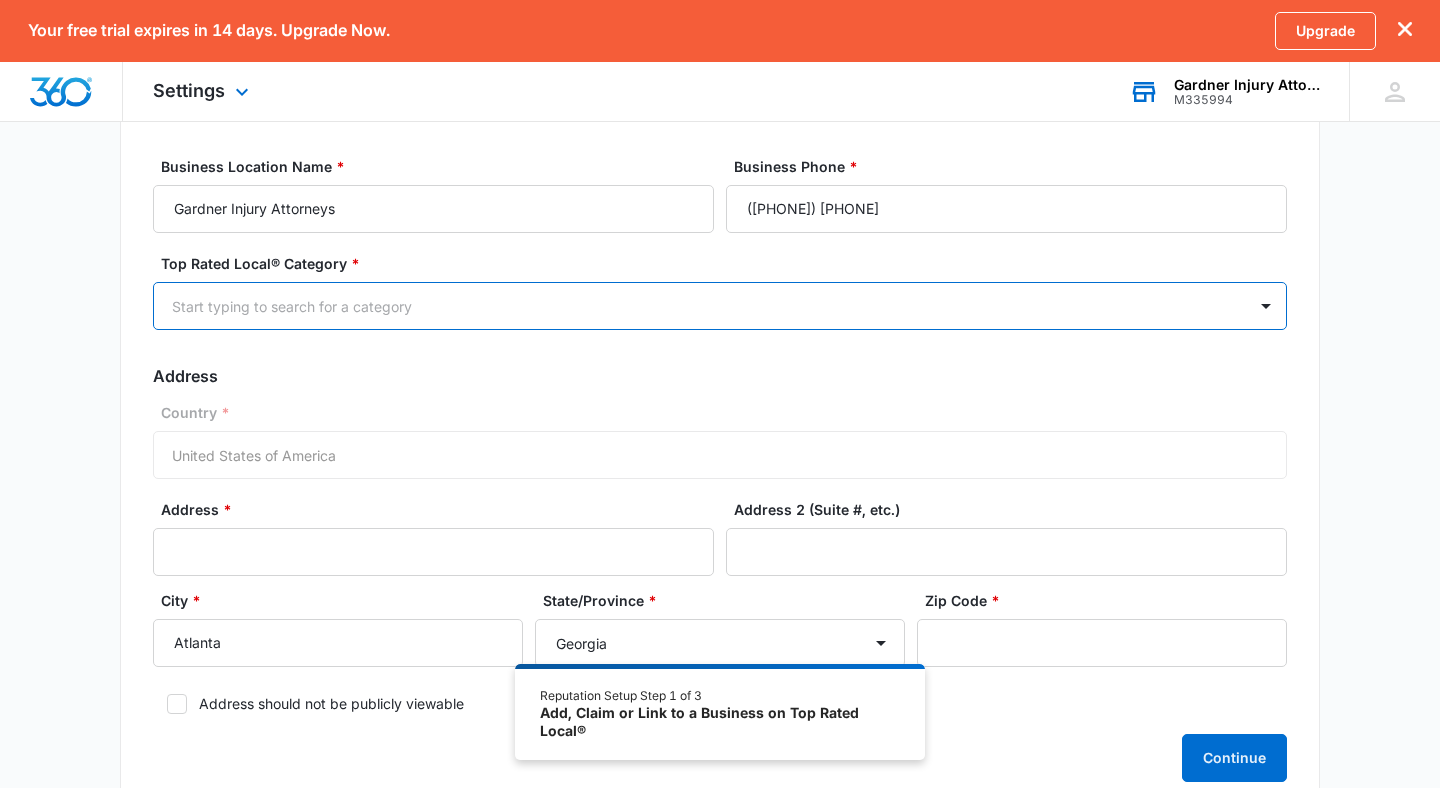 click at bounding box center (696, 306) 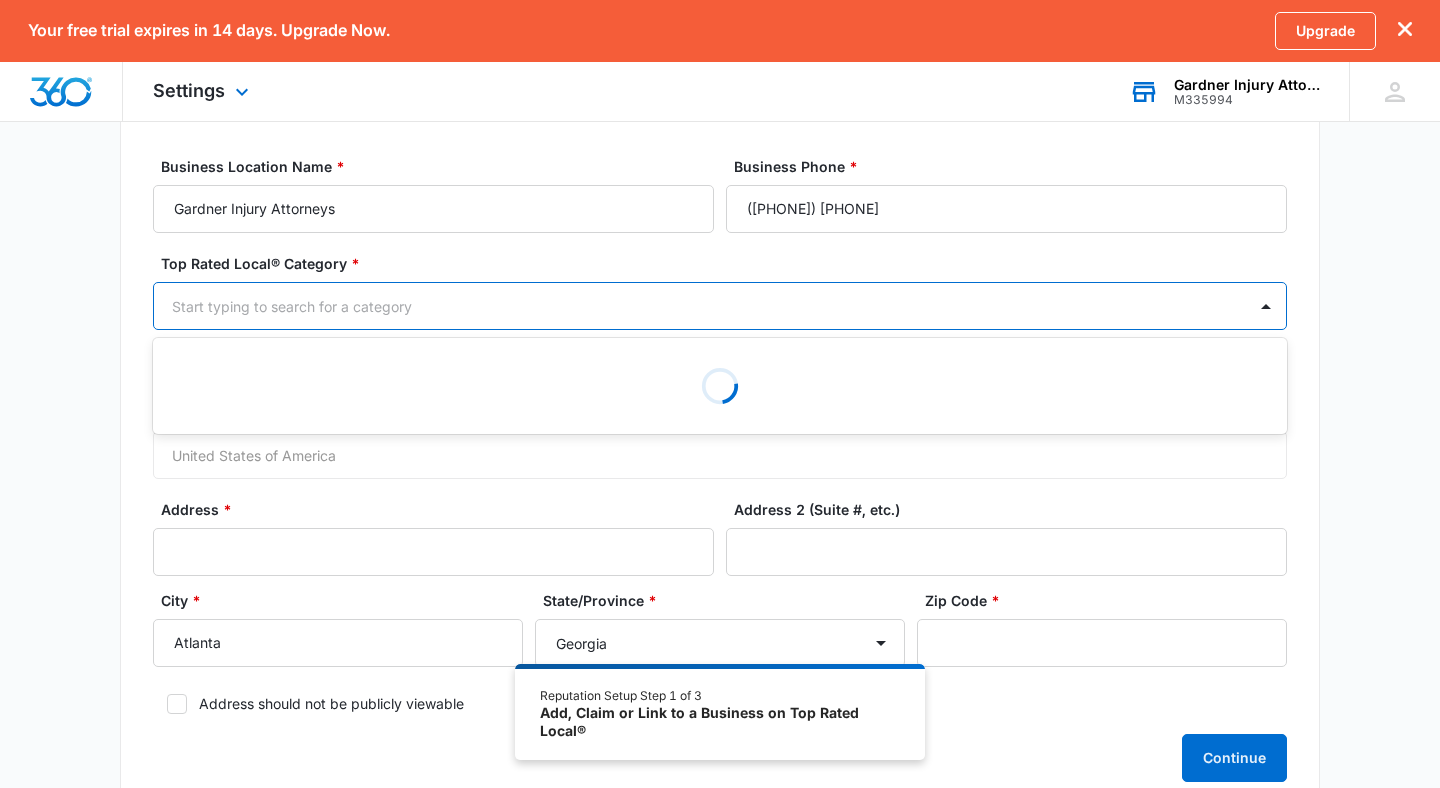 click at bounding box center (696, 306) 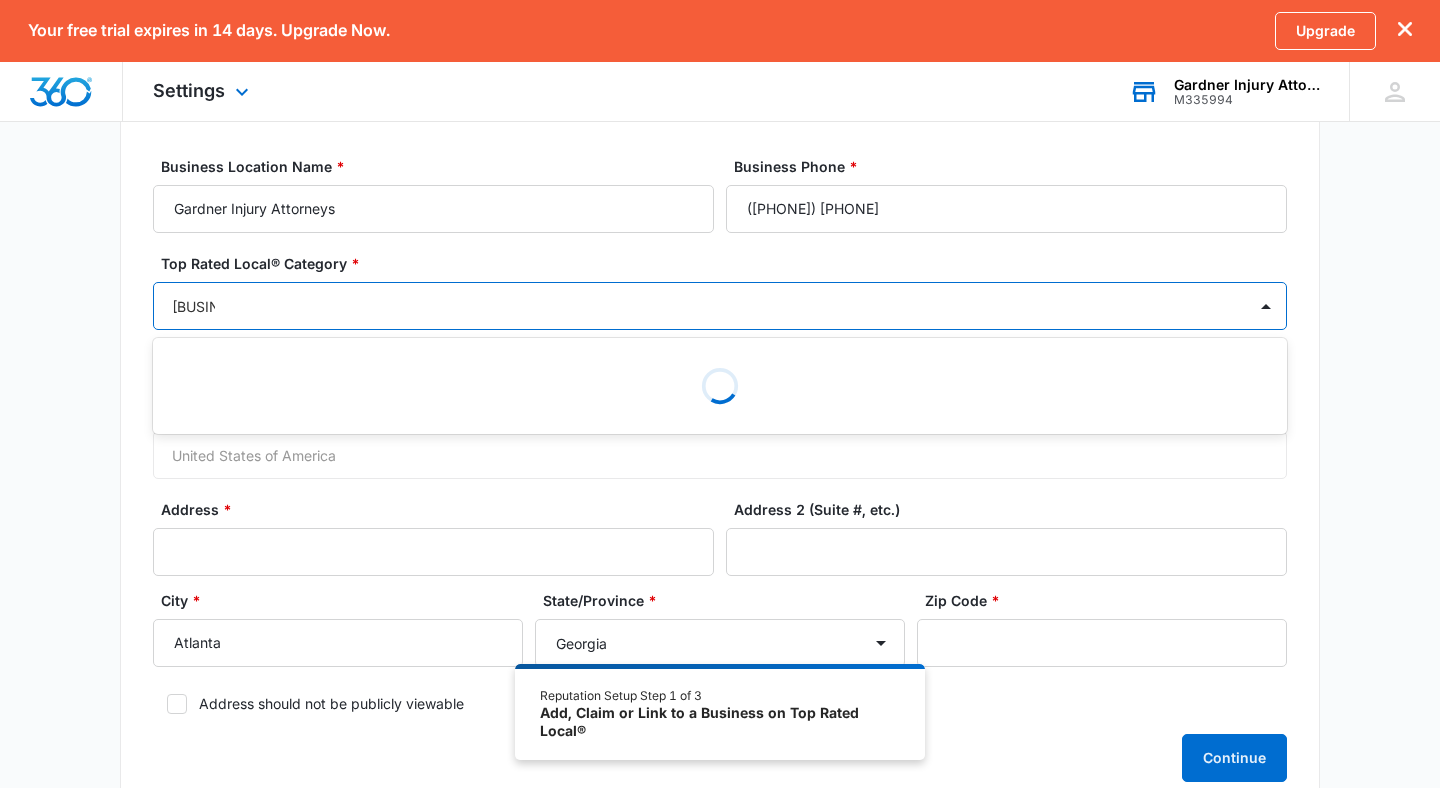 type on "[BUSINESS_TYPE]" 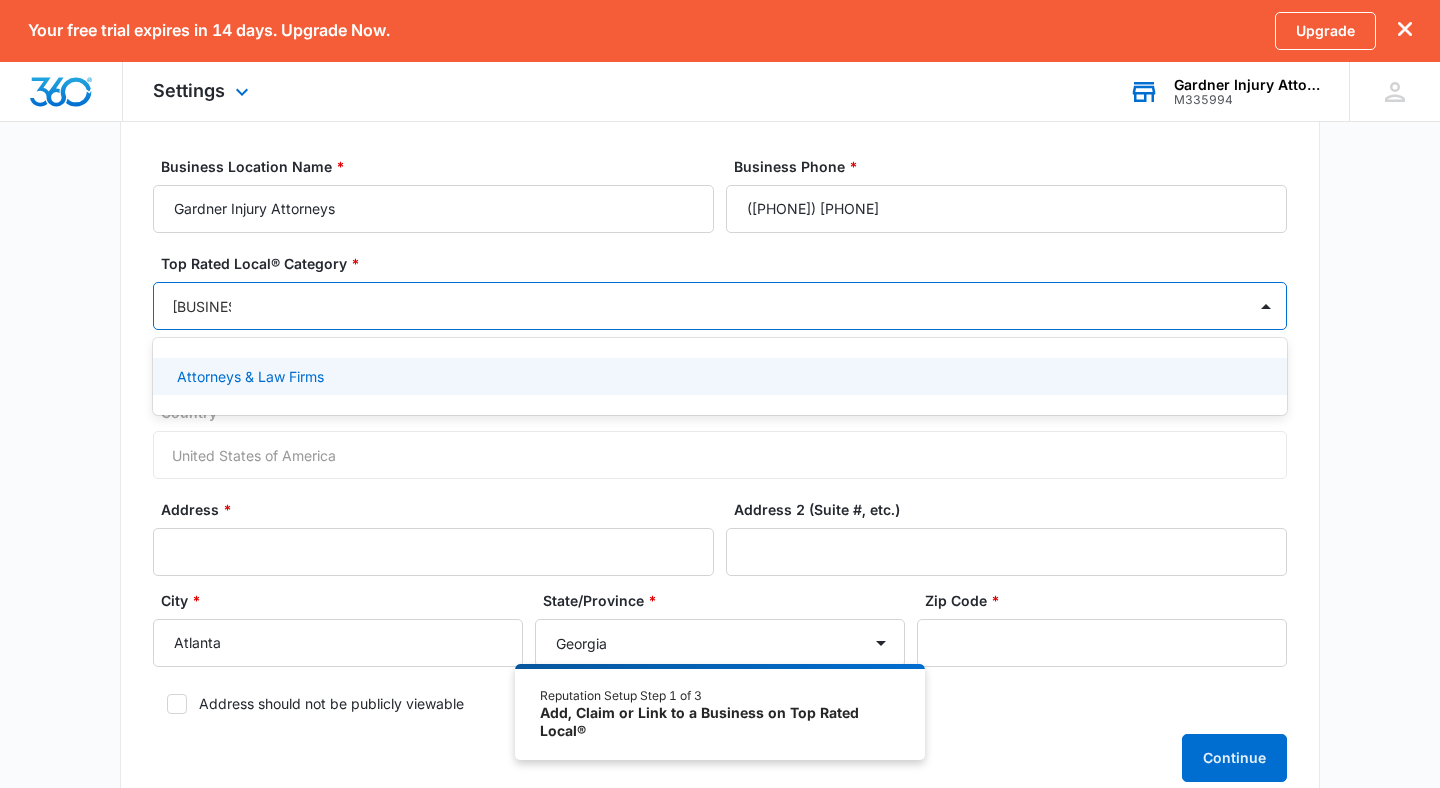 click on "Attorneys & Law Firms" at bounding box center [250, 376] 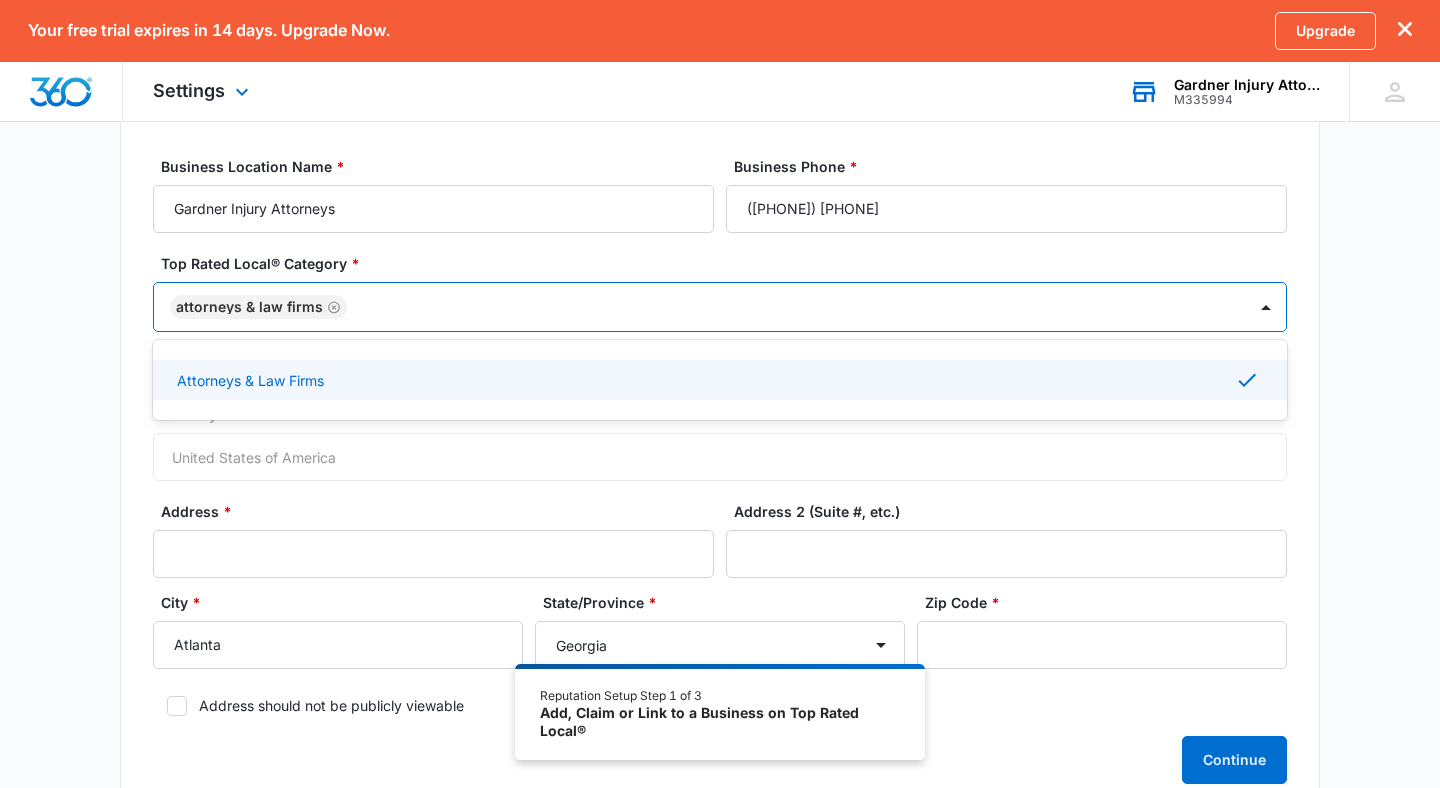 click on "Country * United States of America" at bounding box center [720, 442] 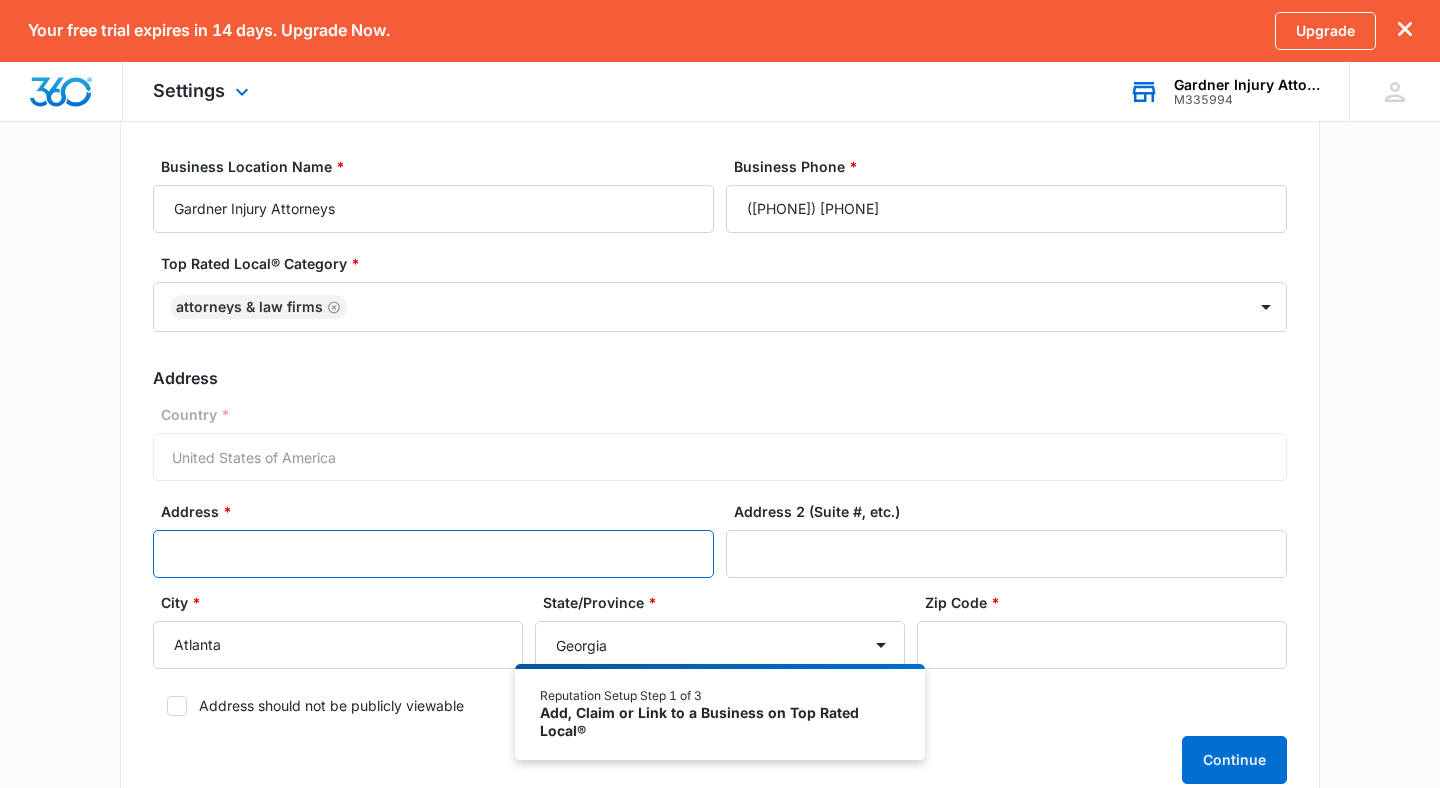 click on "Address *" at bounding box center (433, 554) 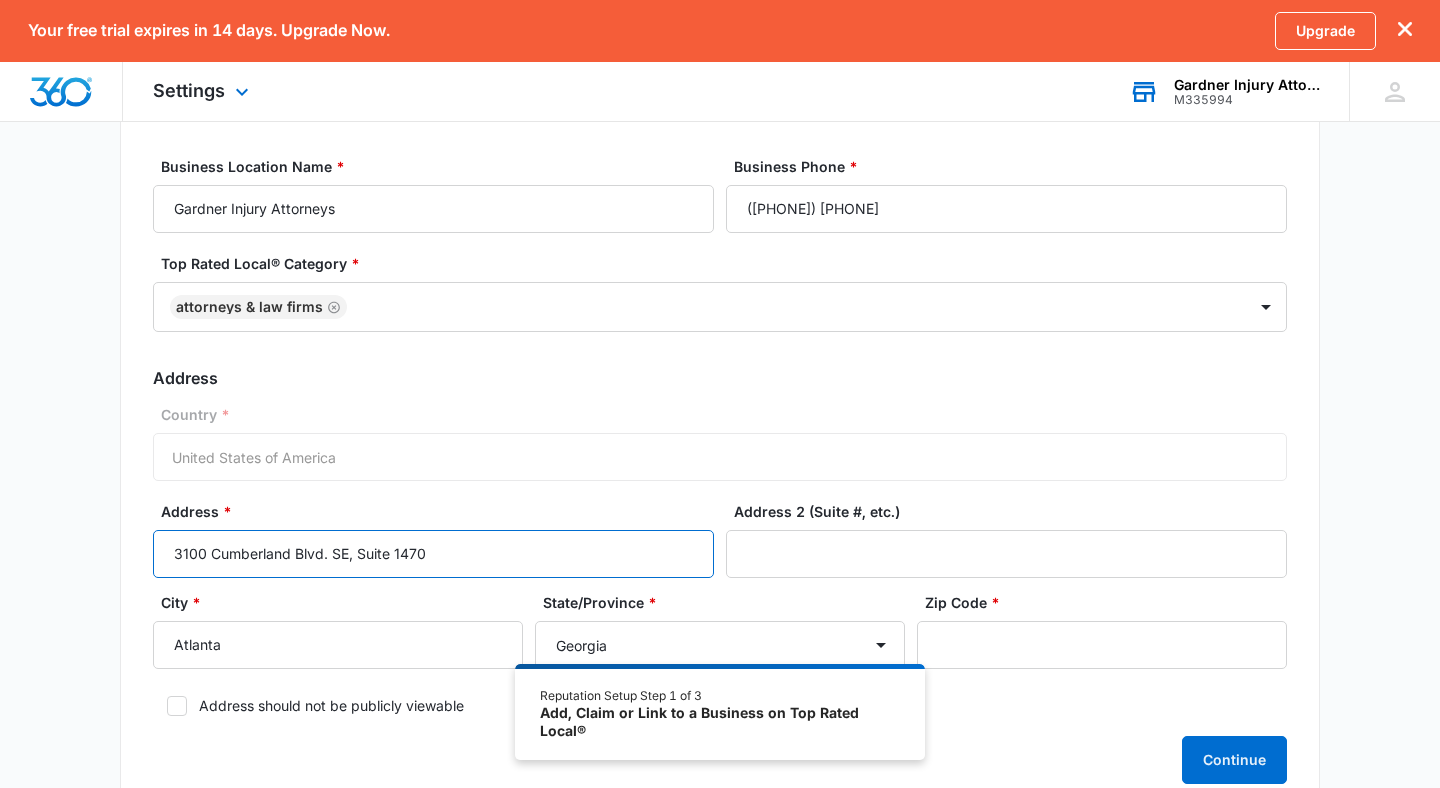drag, startPoint x: 358, startPoint y: 551, endPoint x: 625, endPoint y: 573, distance: 267.90485 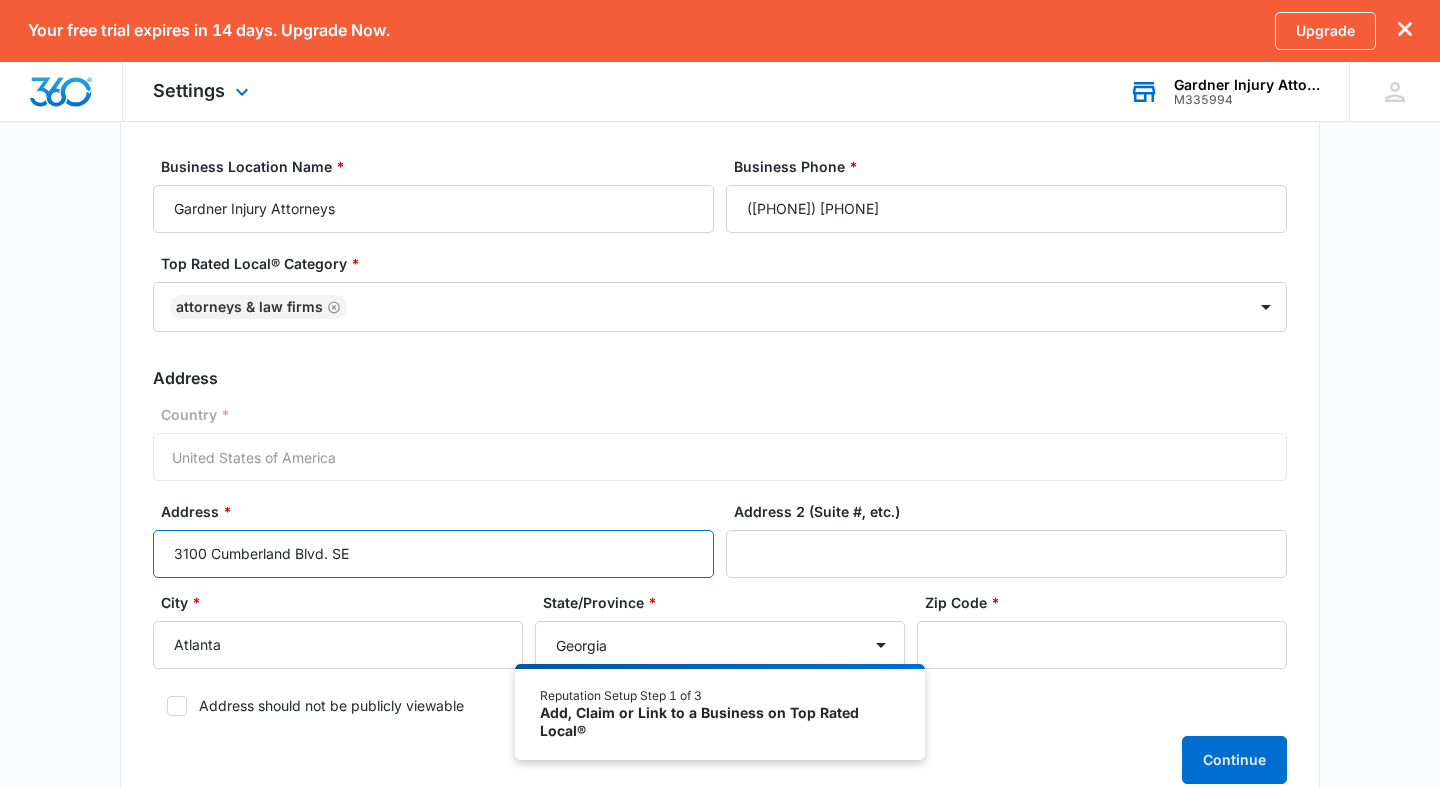 type on "3100 Cumberland Blvd. SE" 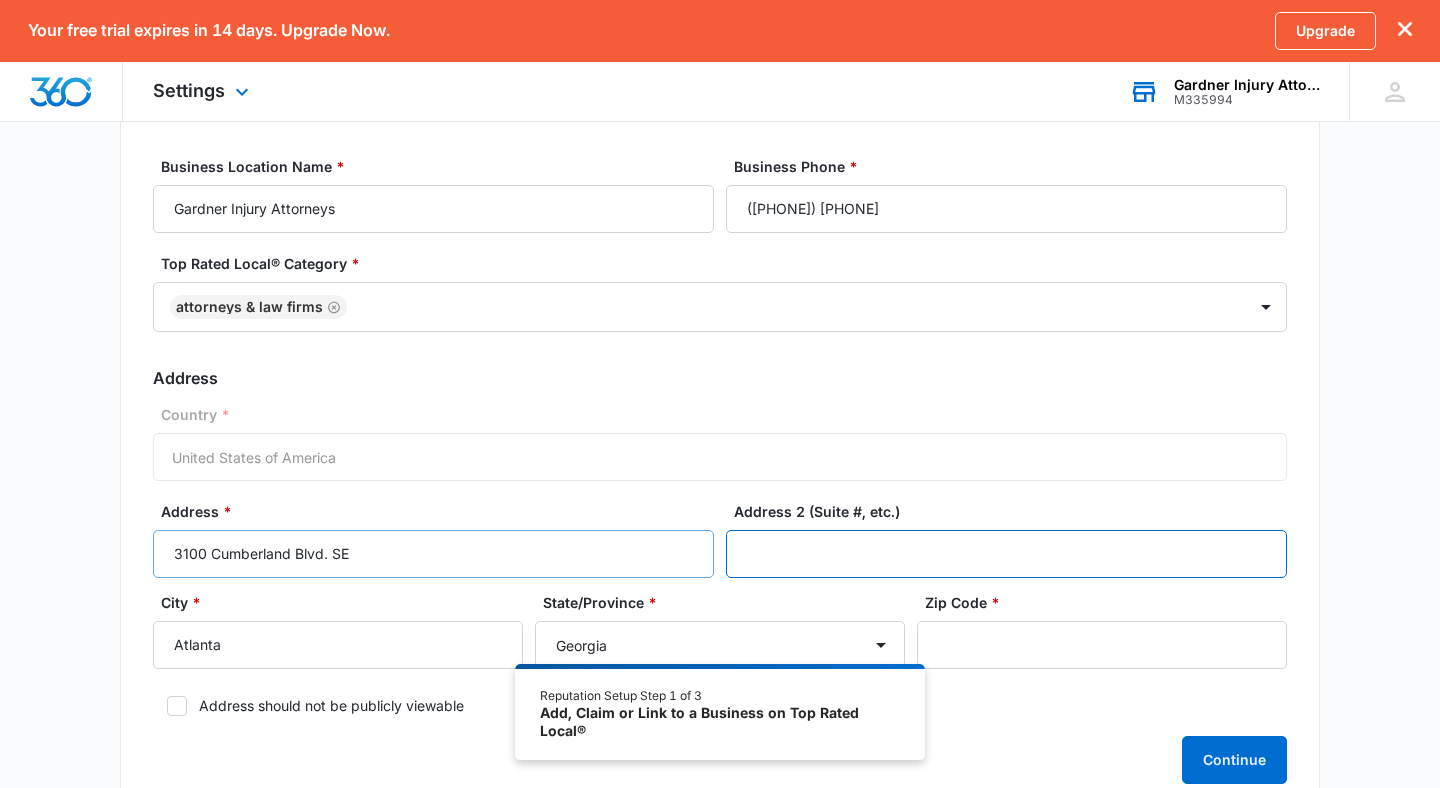 paste on "Suite 1470" 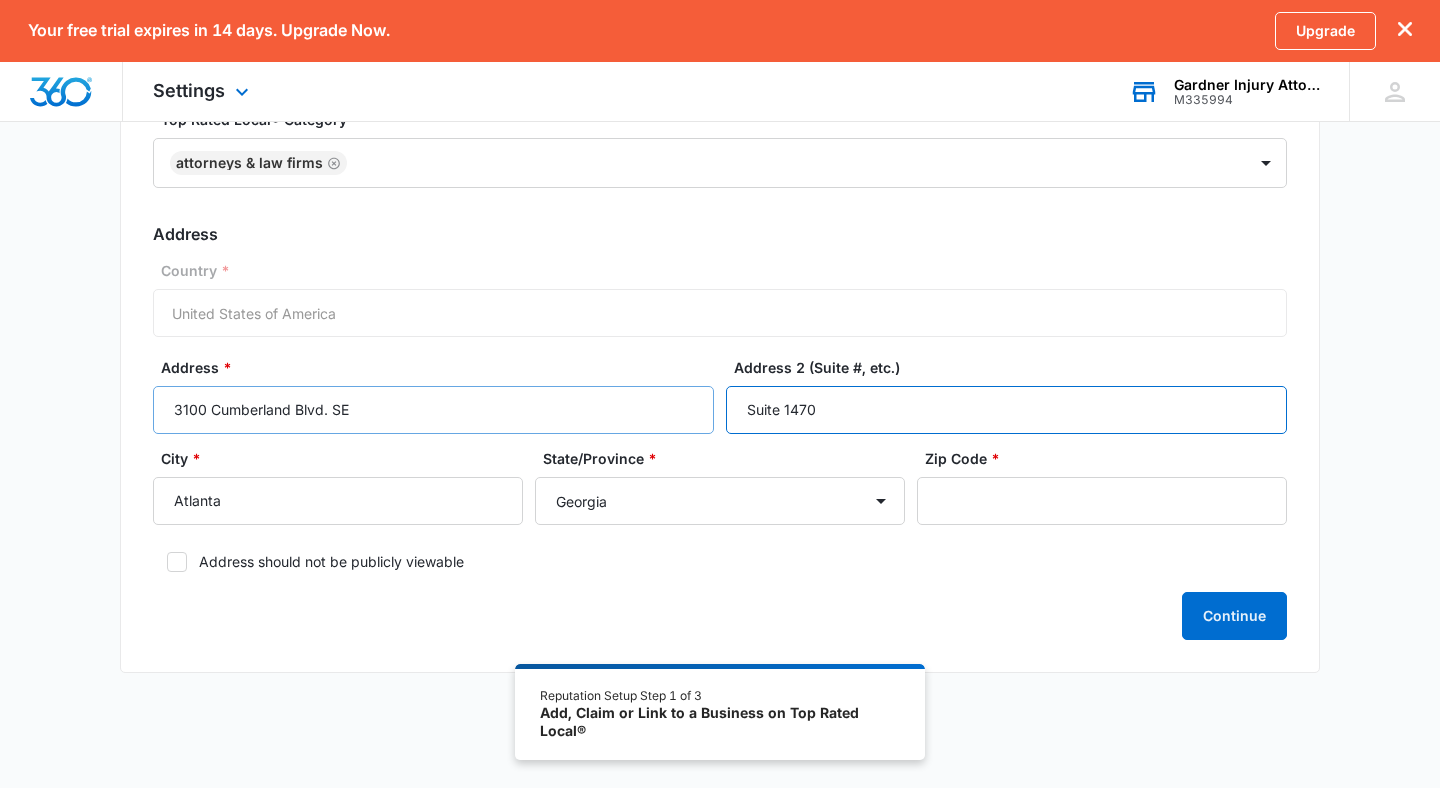 scroll, scrollTop: 283, scrollLeft: 0, axis: vertical 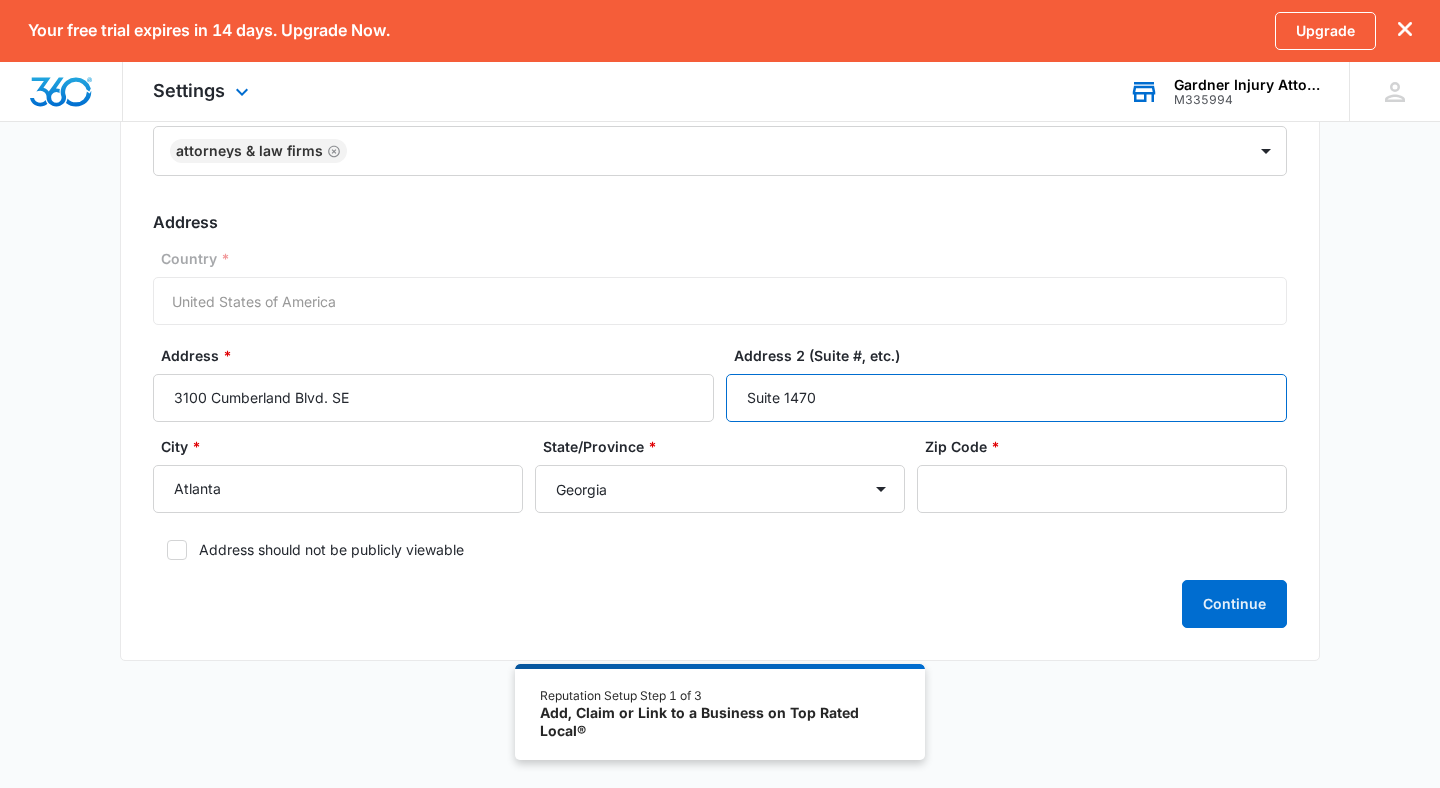 type on "Suite 1470" 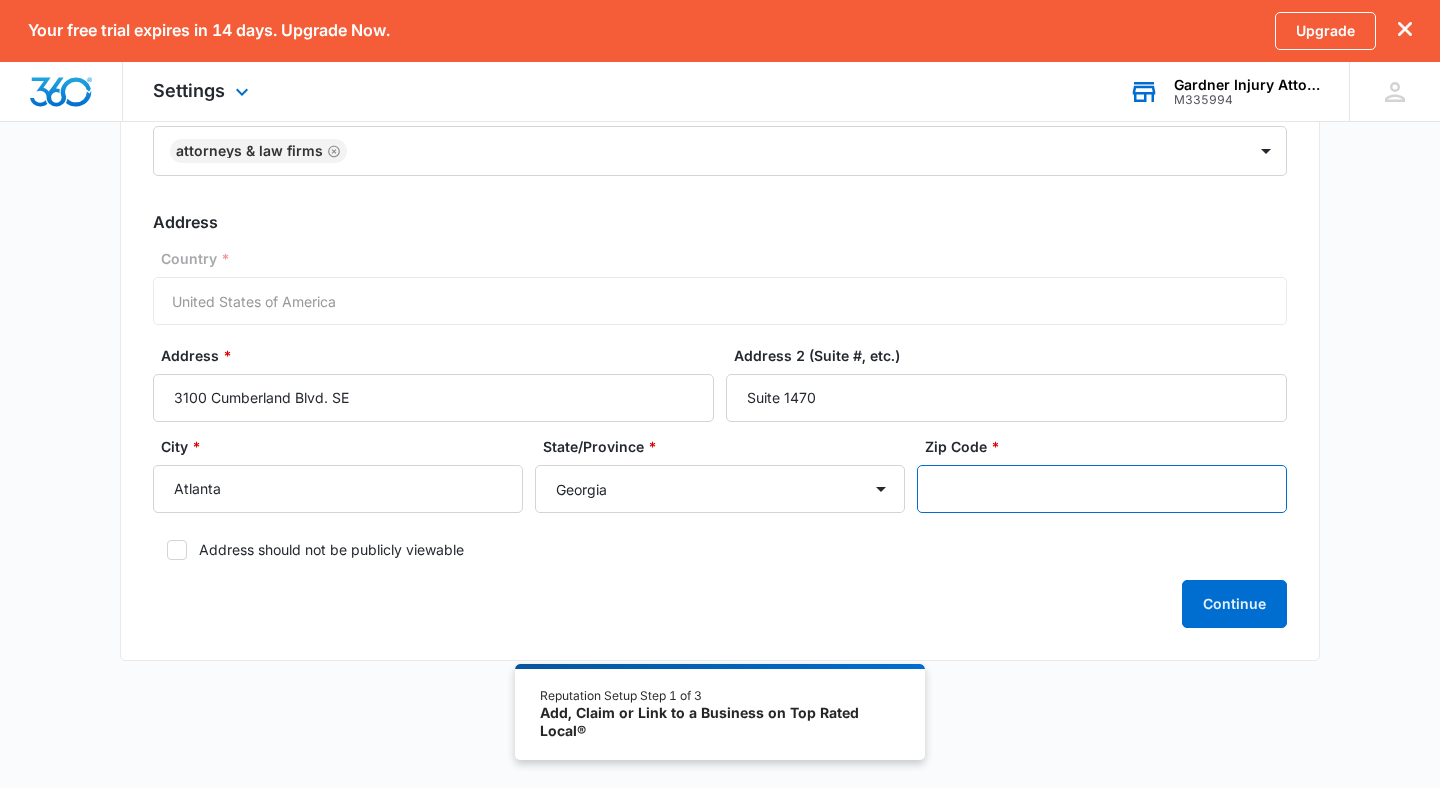 click on "Zip Code *" at bounding box center [1102, 489] 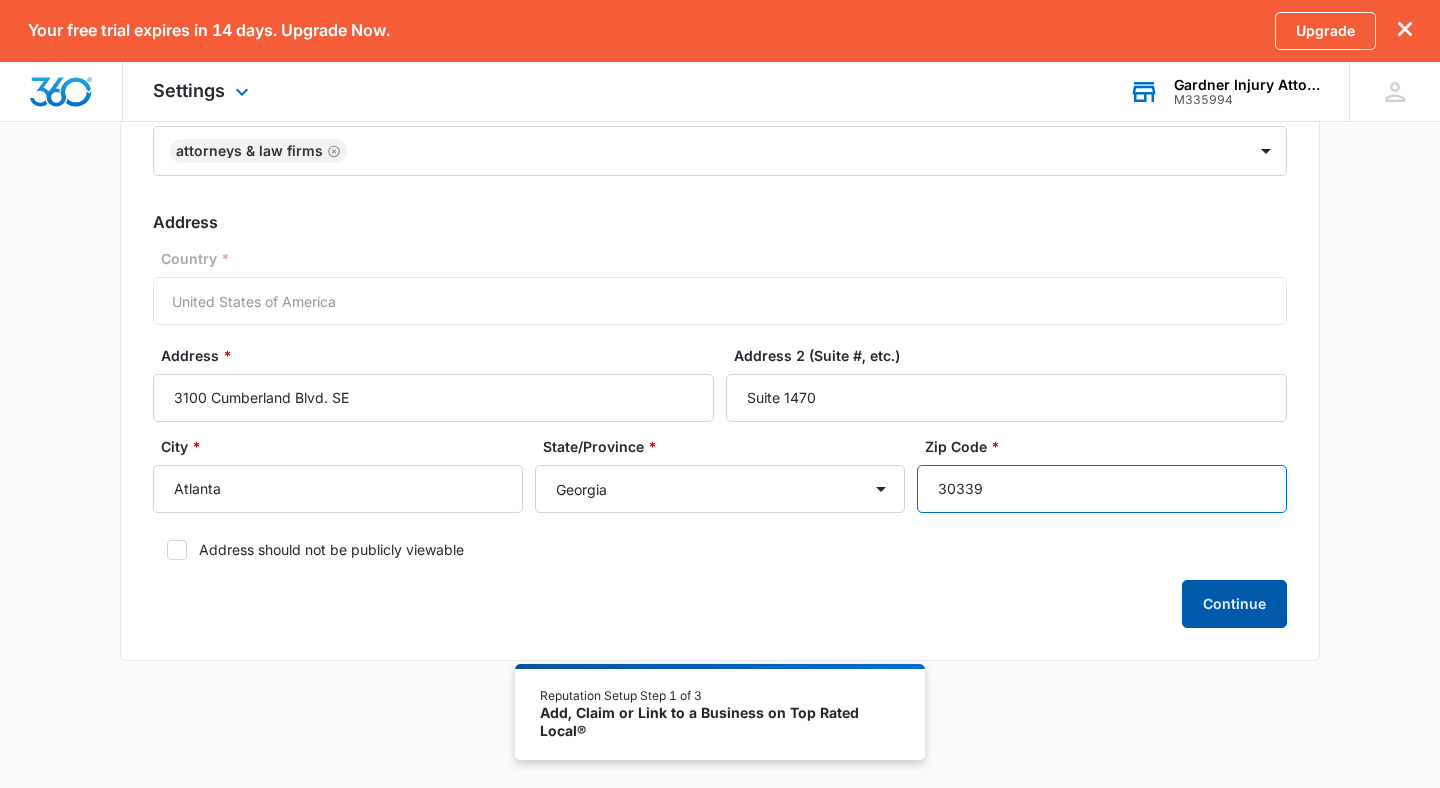 type on "30339" 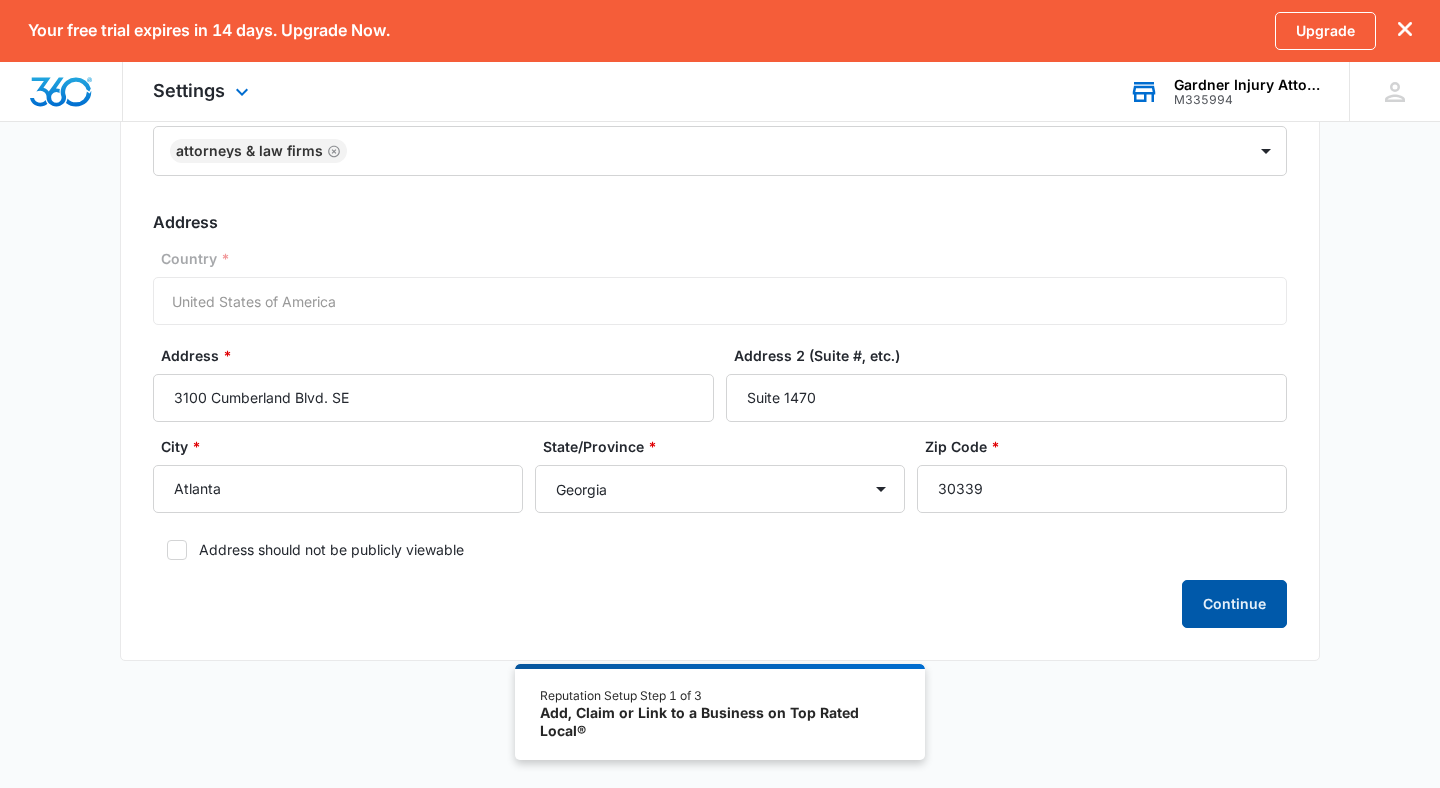 click on "Continue" at bounding box center (1234, 604) 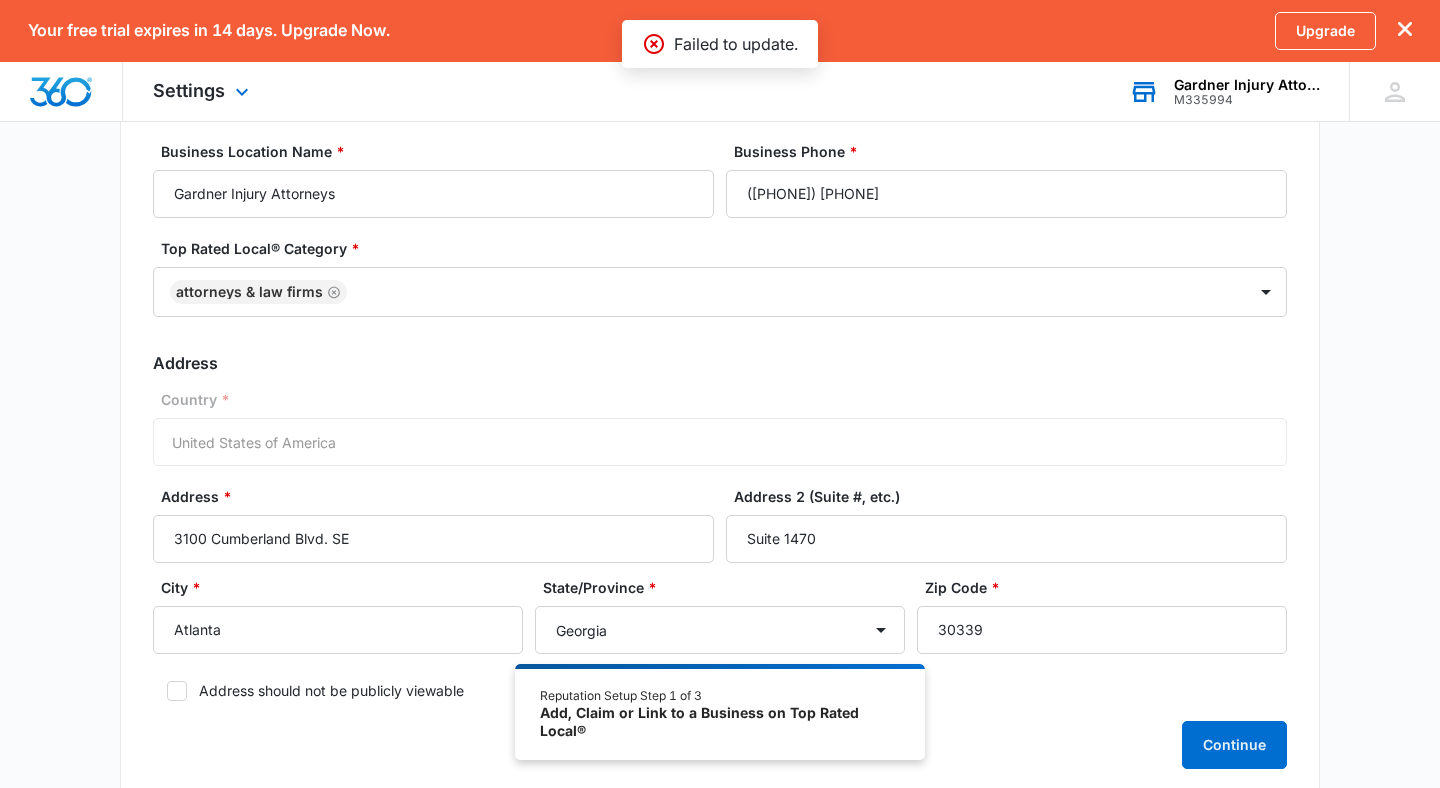 scroll, scrollTop: 283, scrollLeft: 0, axis: vertical 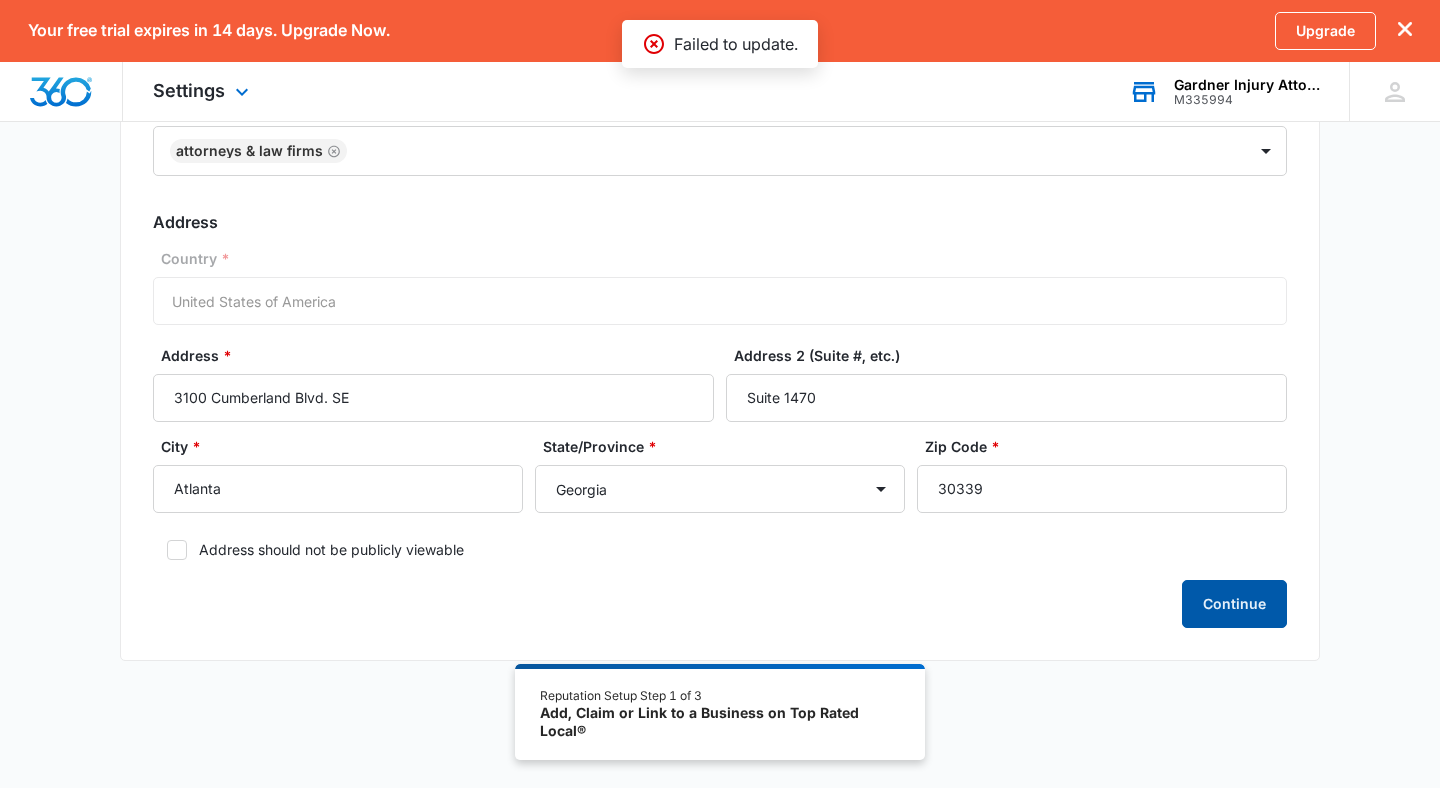click on "Continue" at bounding box center [1234, 604] 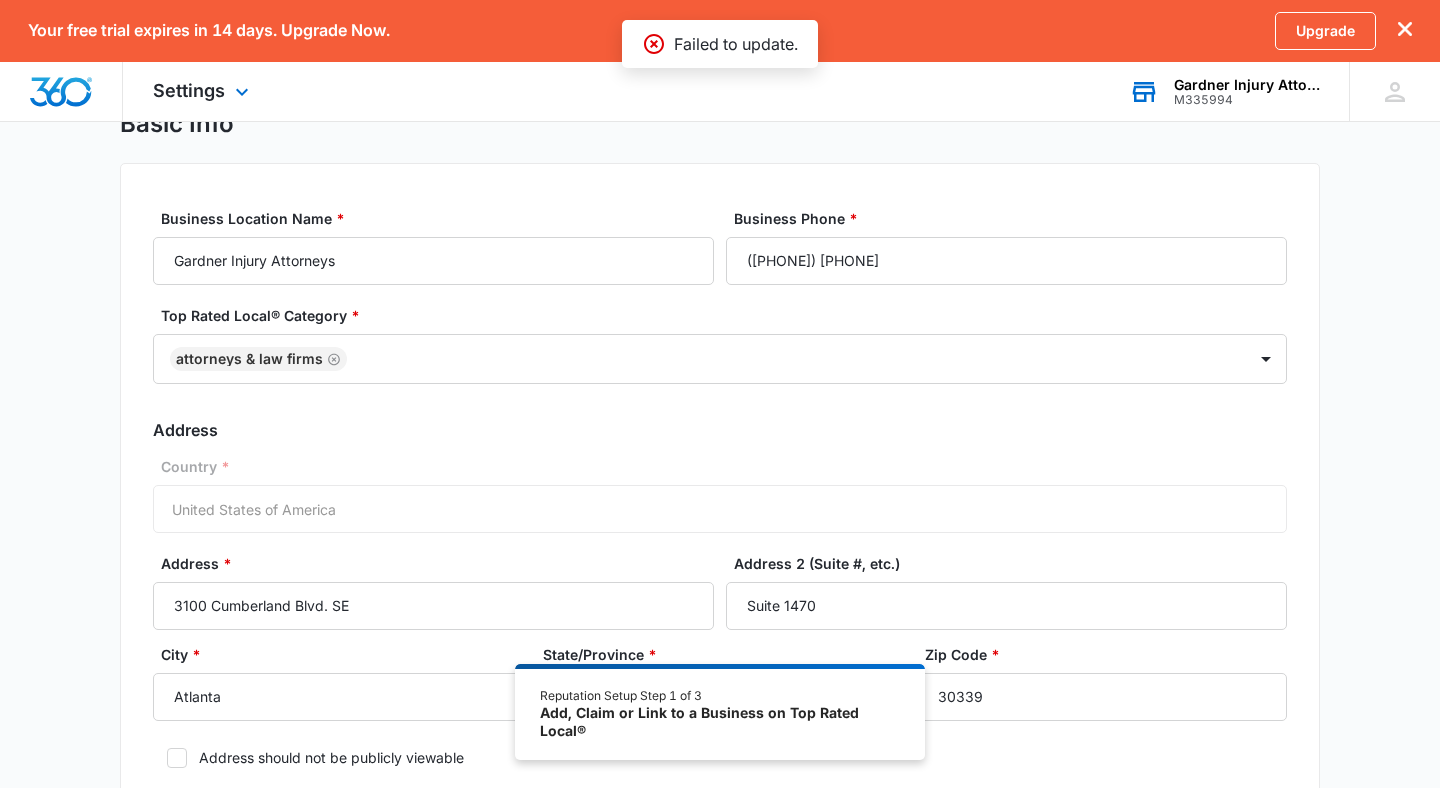 scroll, scrollTop: 44, scrollLeft: 0, axis: vertical 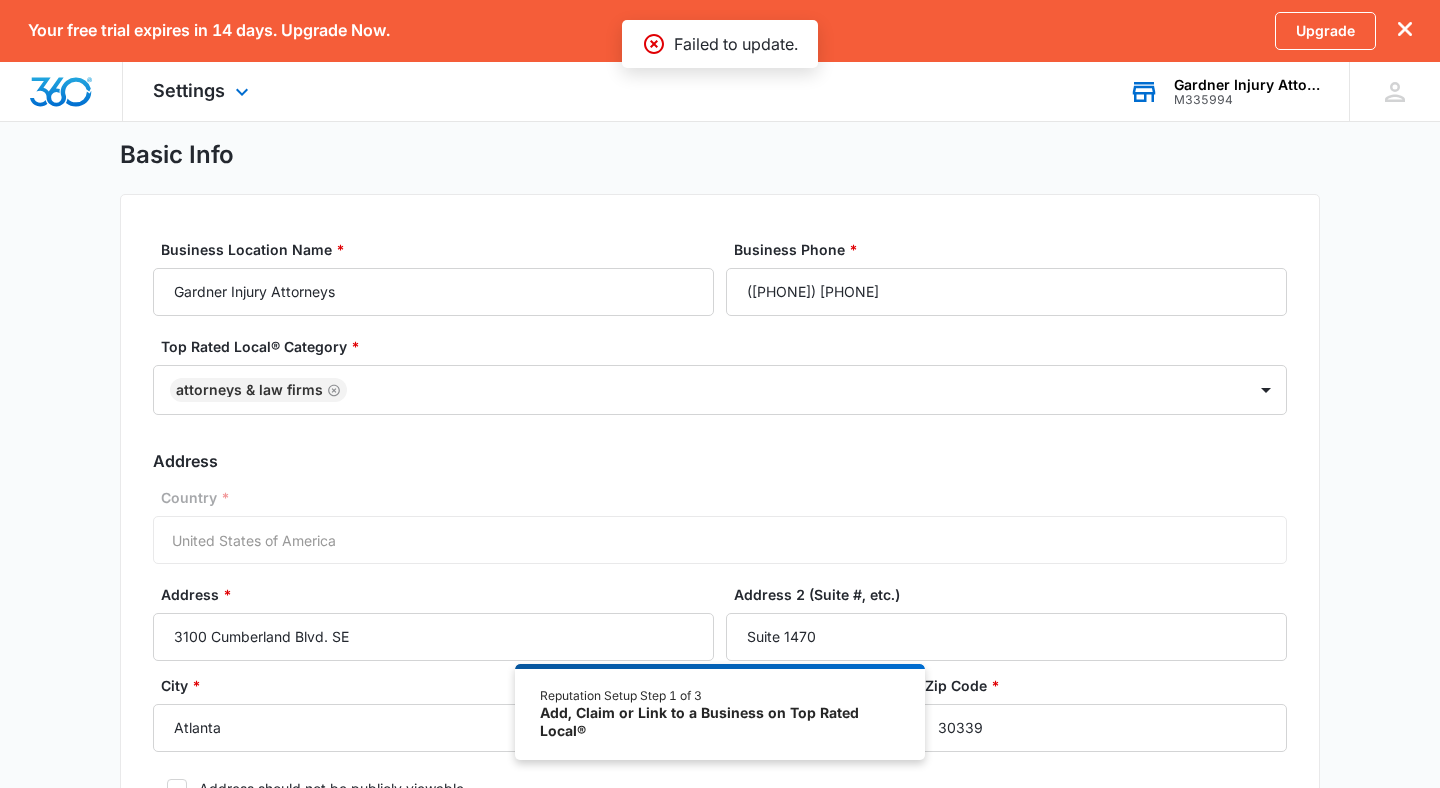 click 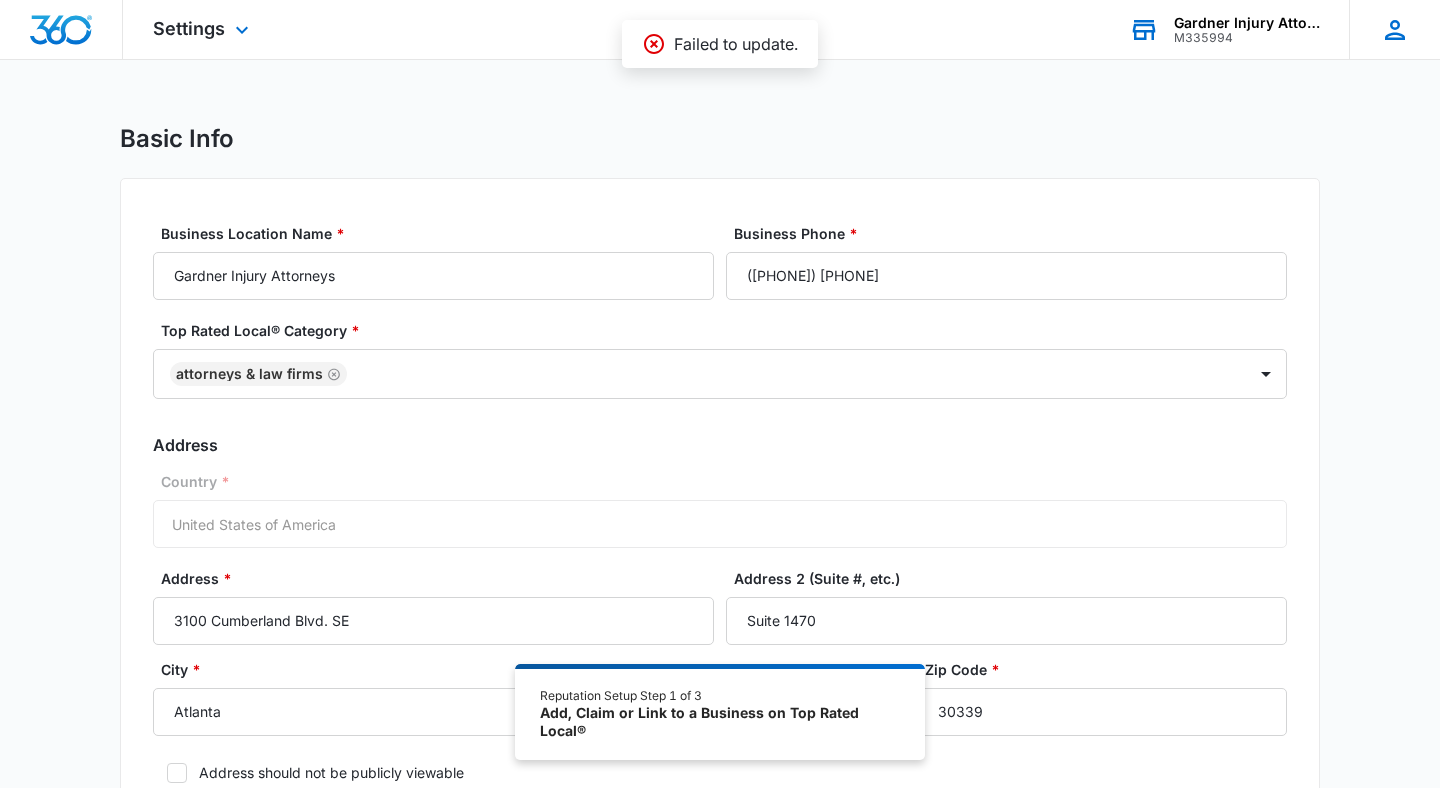 click 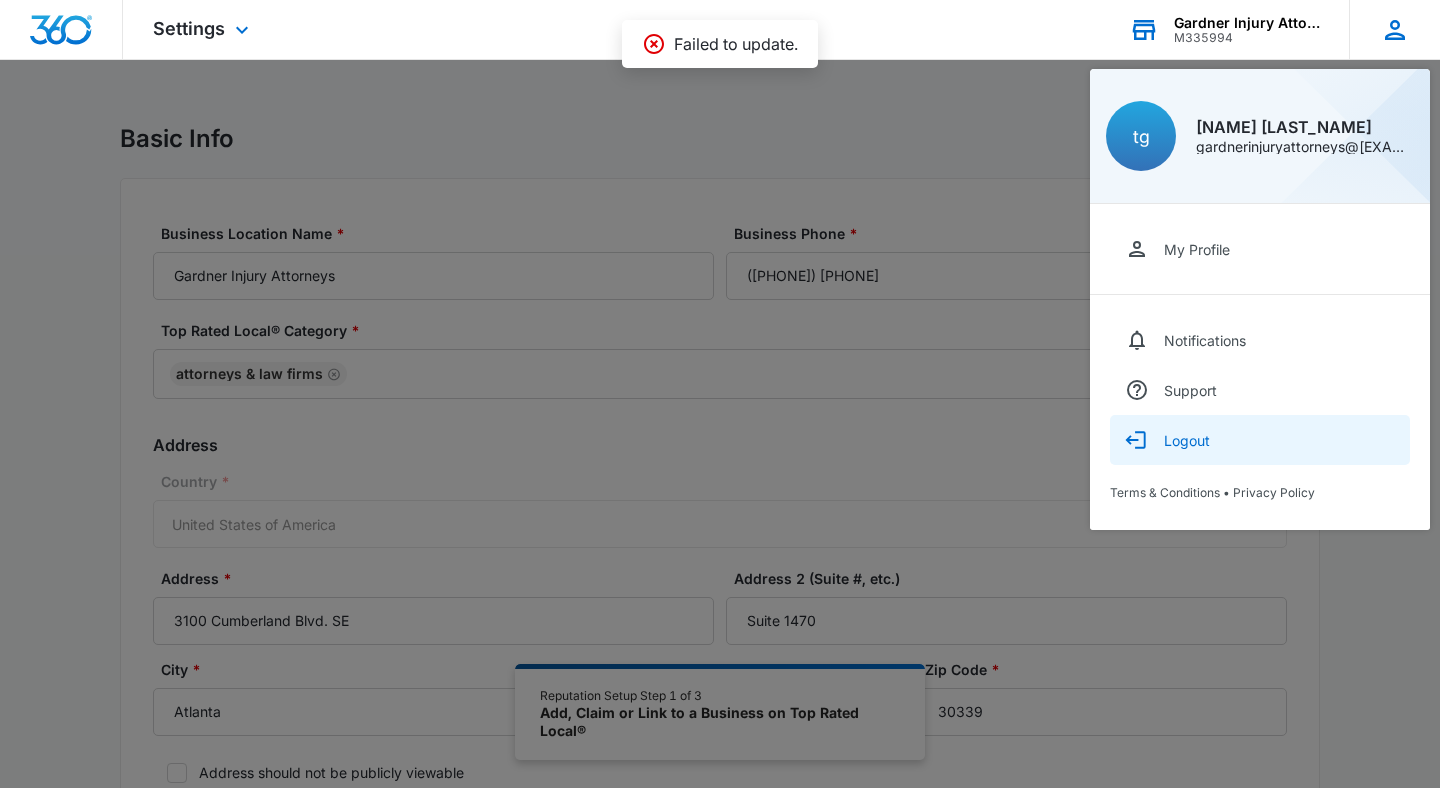 click on "Logout" at bounding box center [1187, 440] 